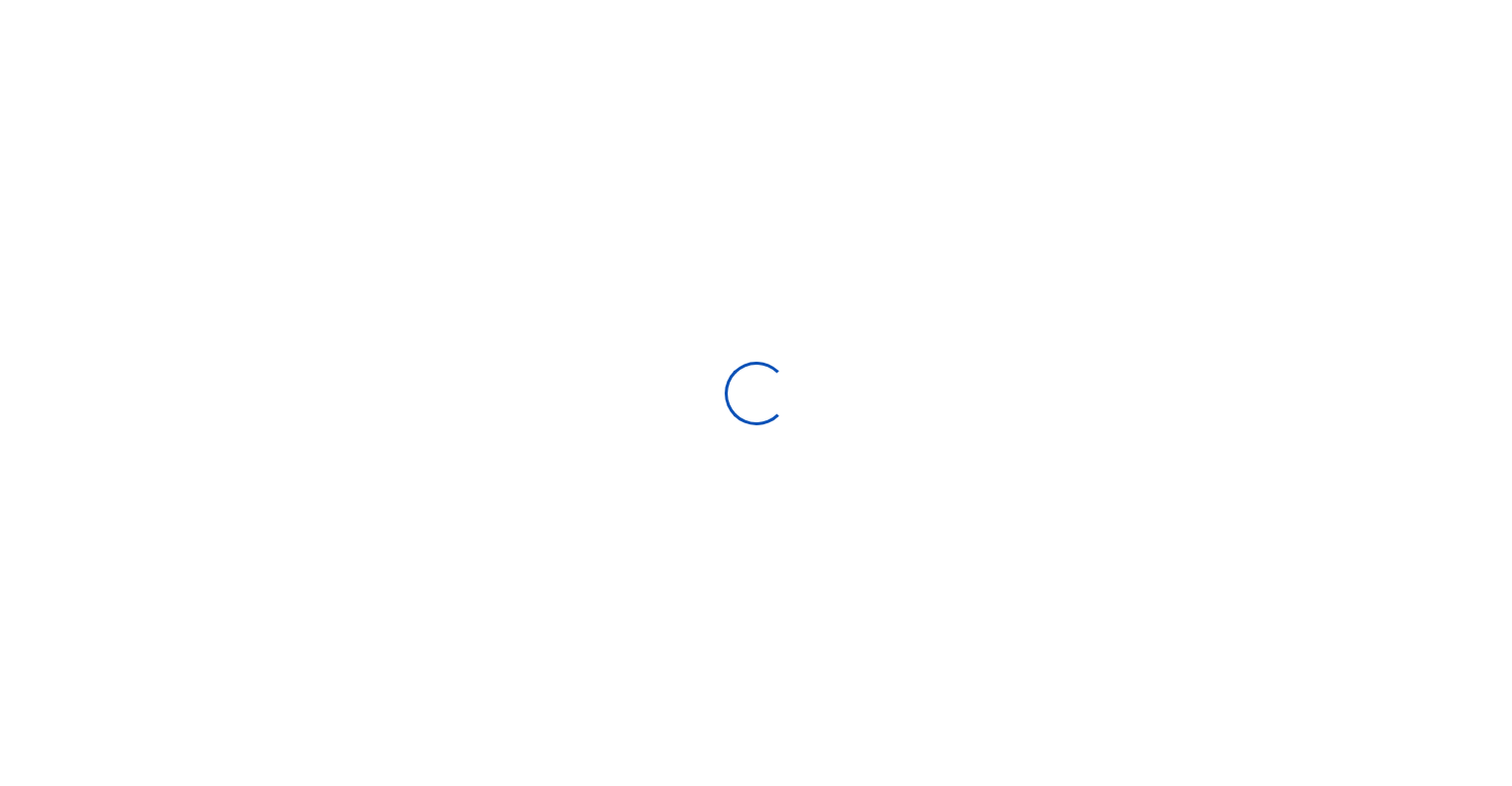 scroll, scrollTop: 0, scrollLeft: 0, axis: both 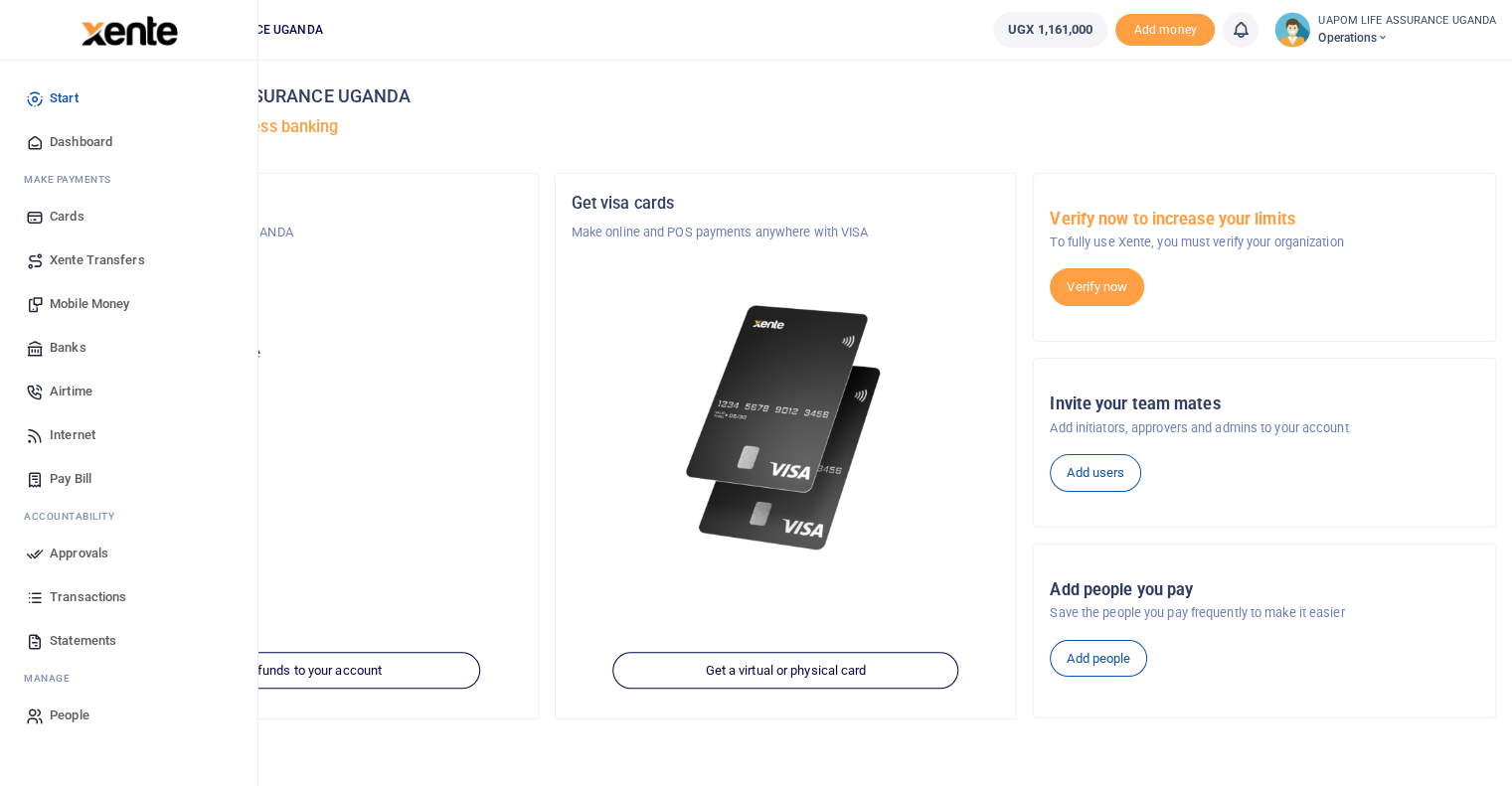 click on "Internet" at bounding box center (73, 435) 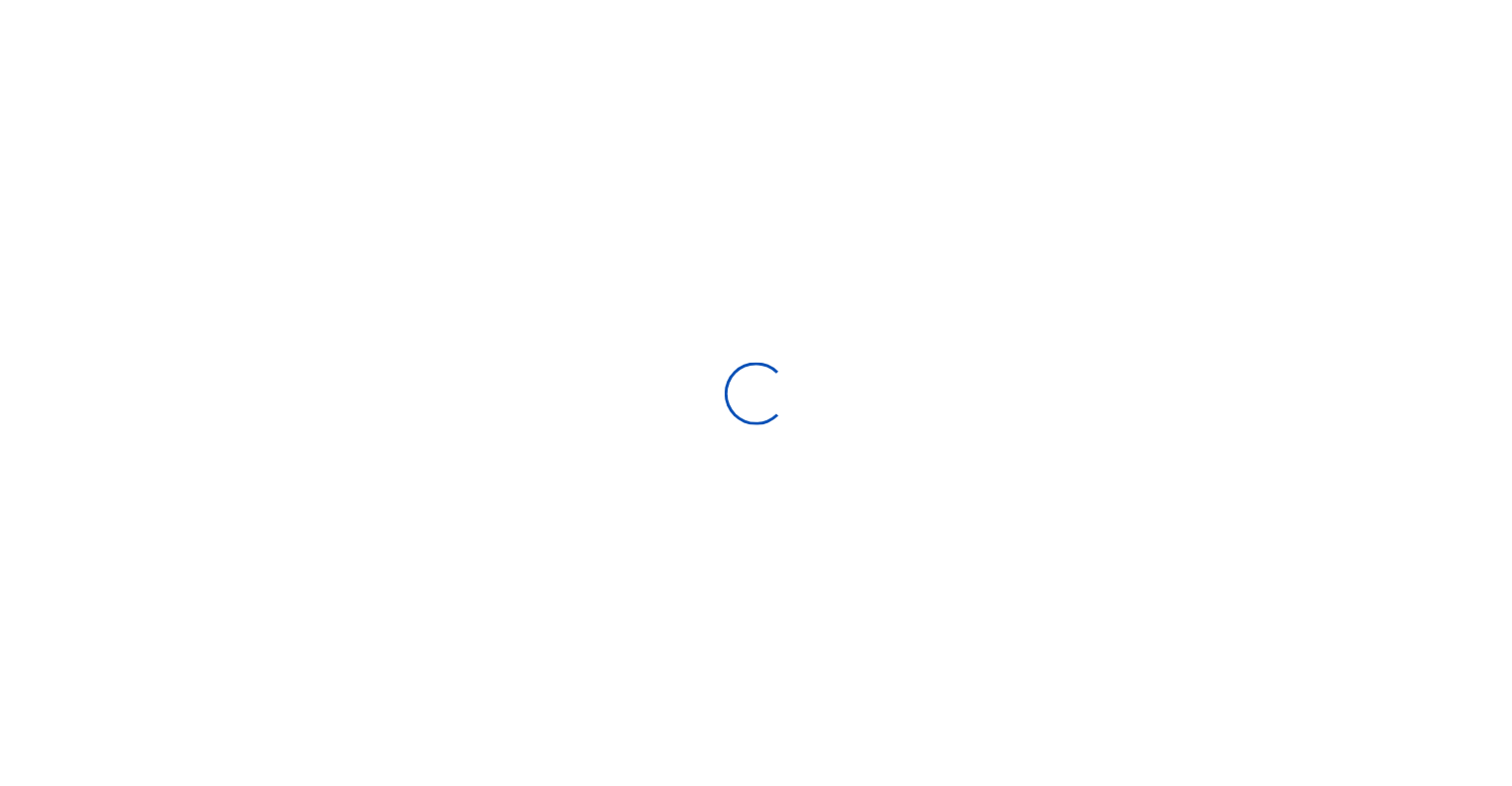 scroll, scrollTop: 0, scrollLeft: 0, axis: both 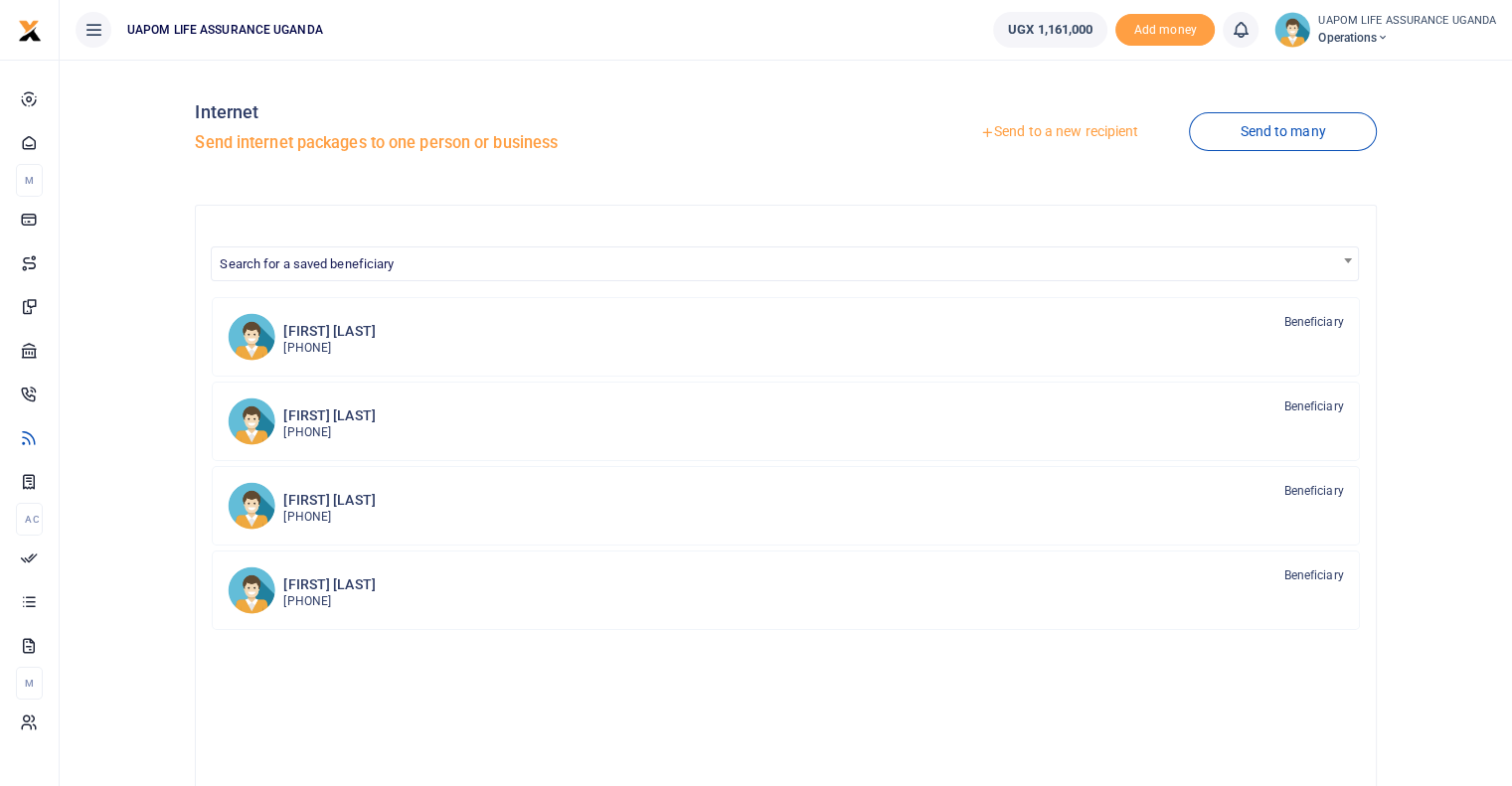 click on "Send to a new recipient" at bounding box center [1059, 132] 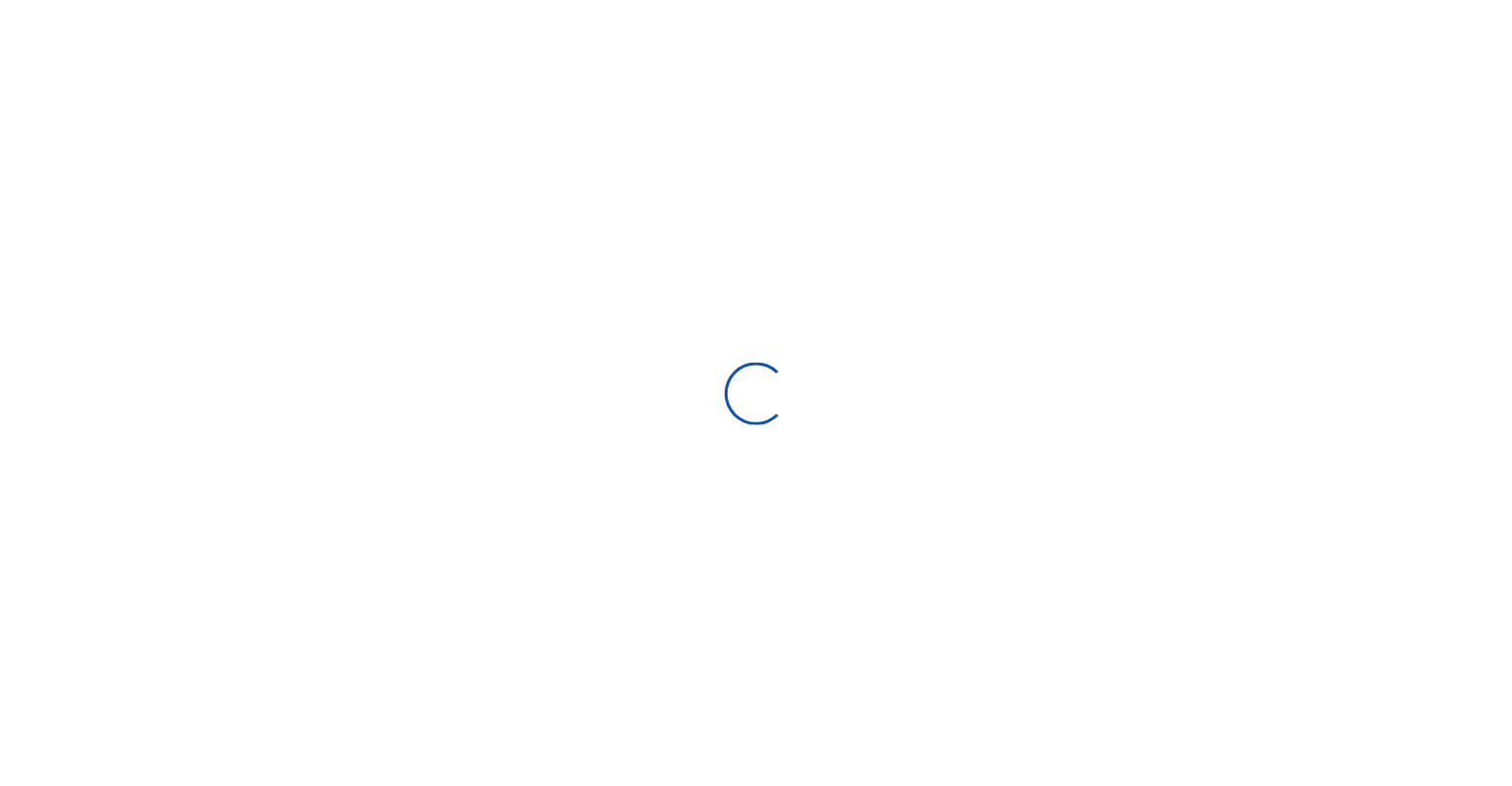 scroll, scrollTop: 0, scrollLeft: 0, axis: both 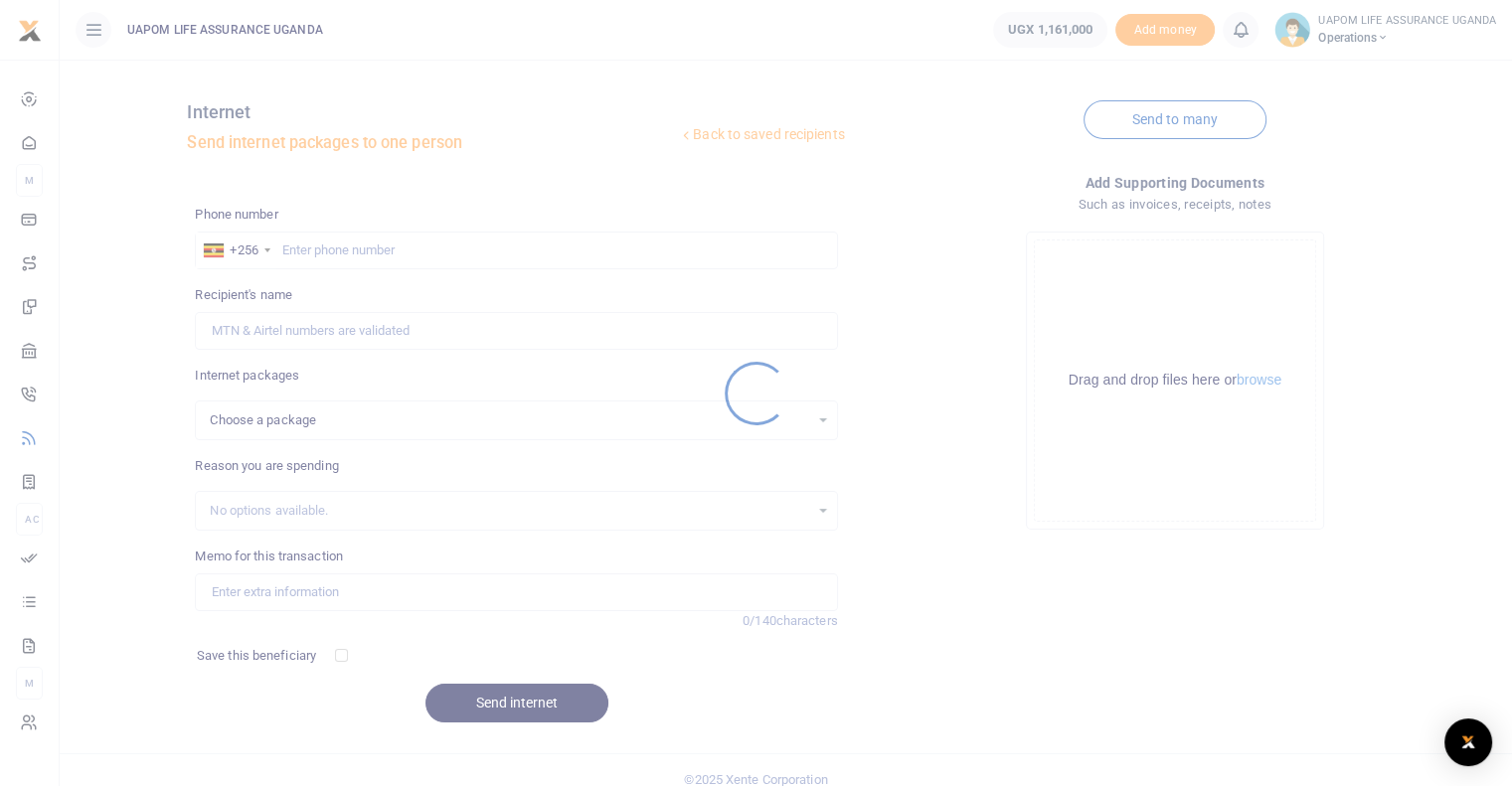 click at bounding box center (756, 393) 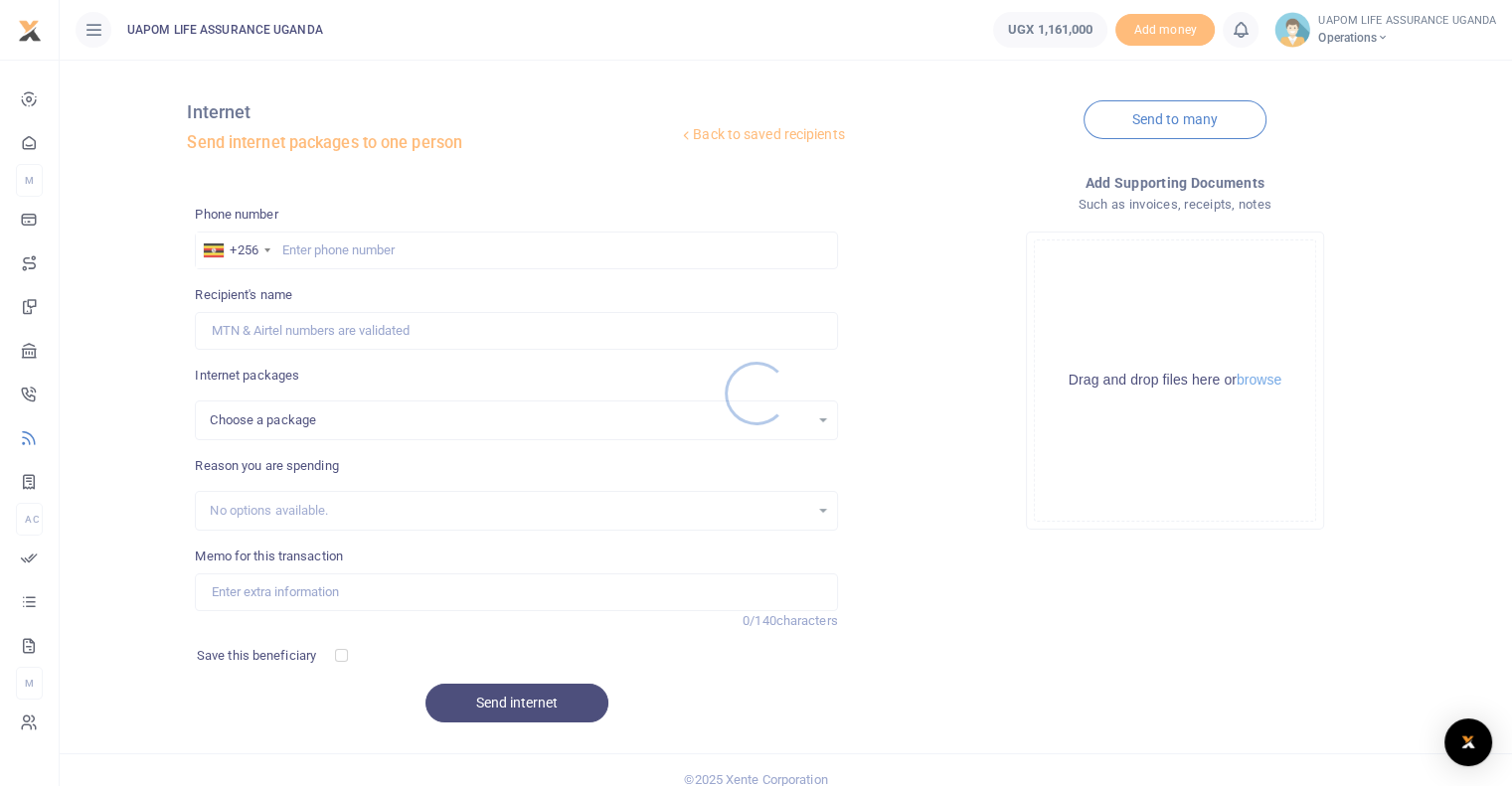 click at bounding box center (756, 393) 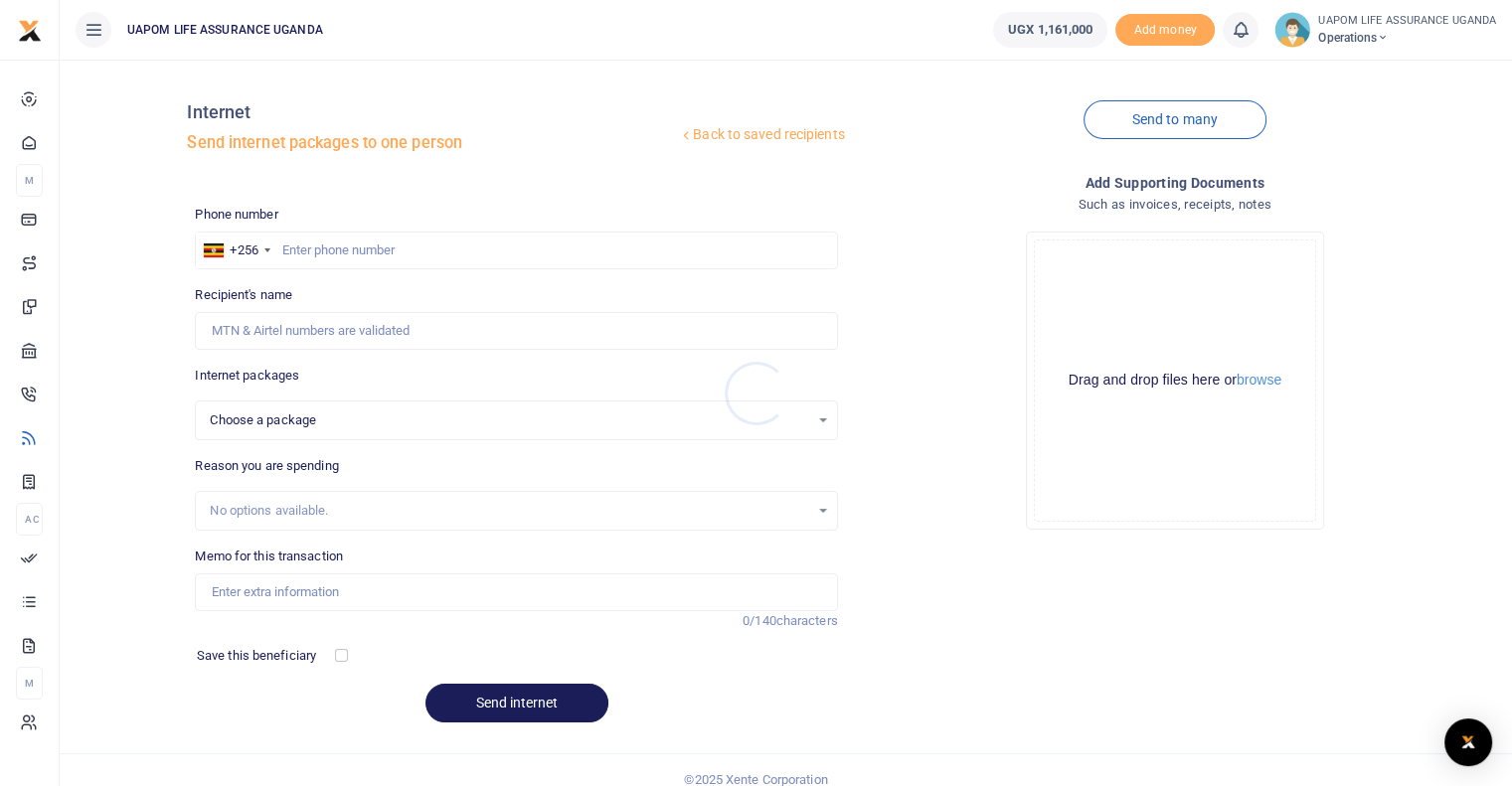 click at bounding box center (756, 393) 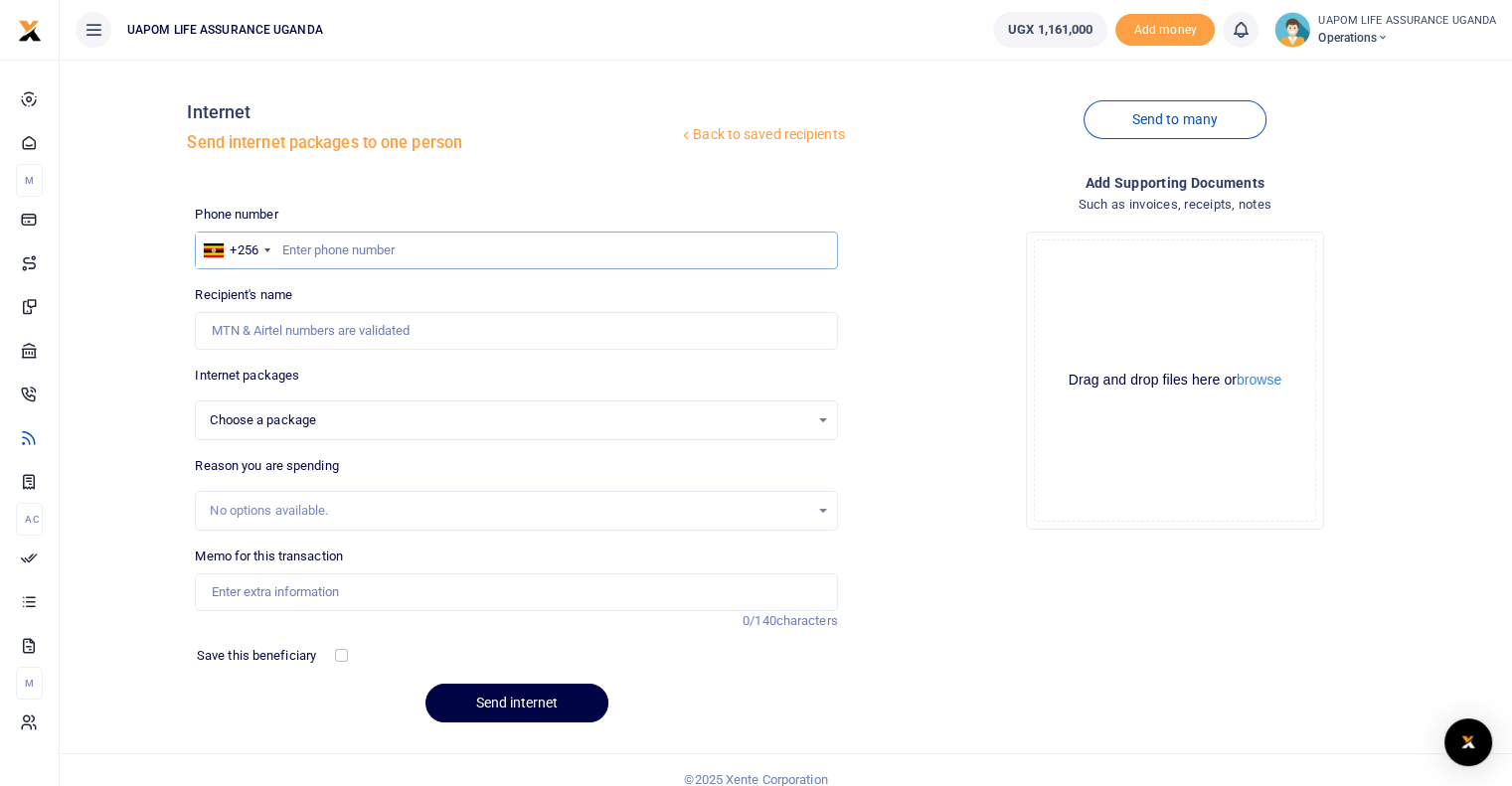 click at bounding box center [516, 250] 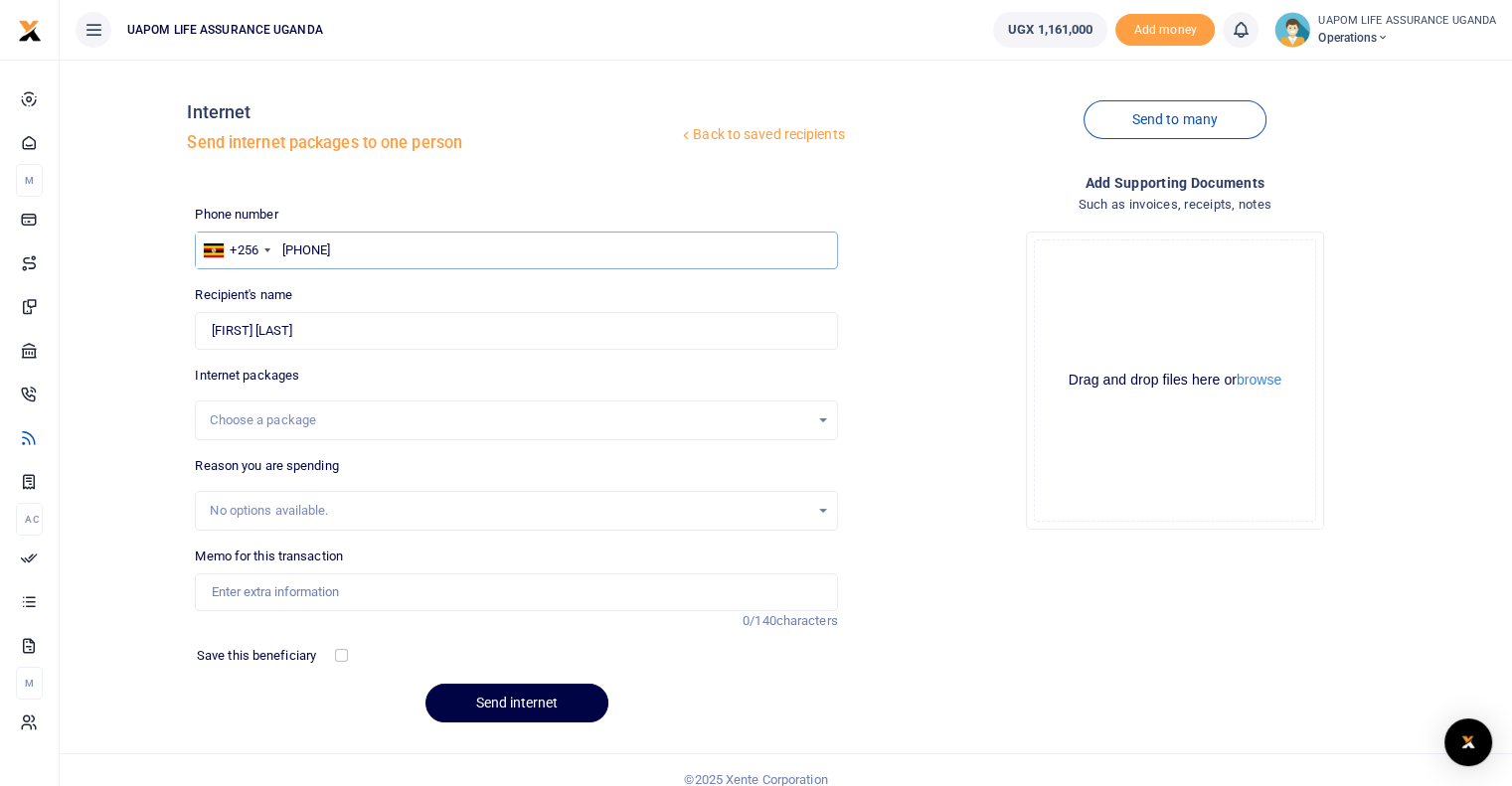 type on "750129727" 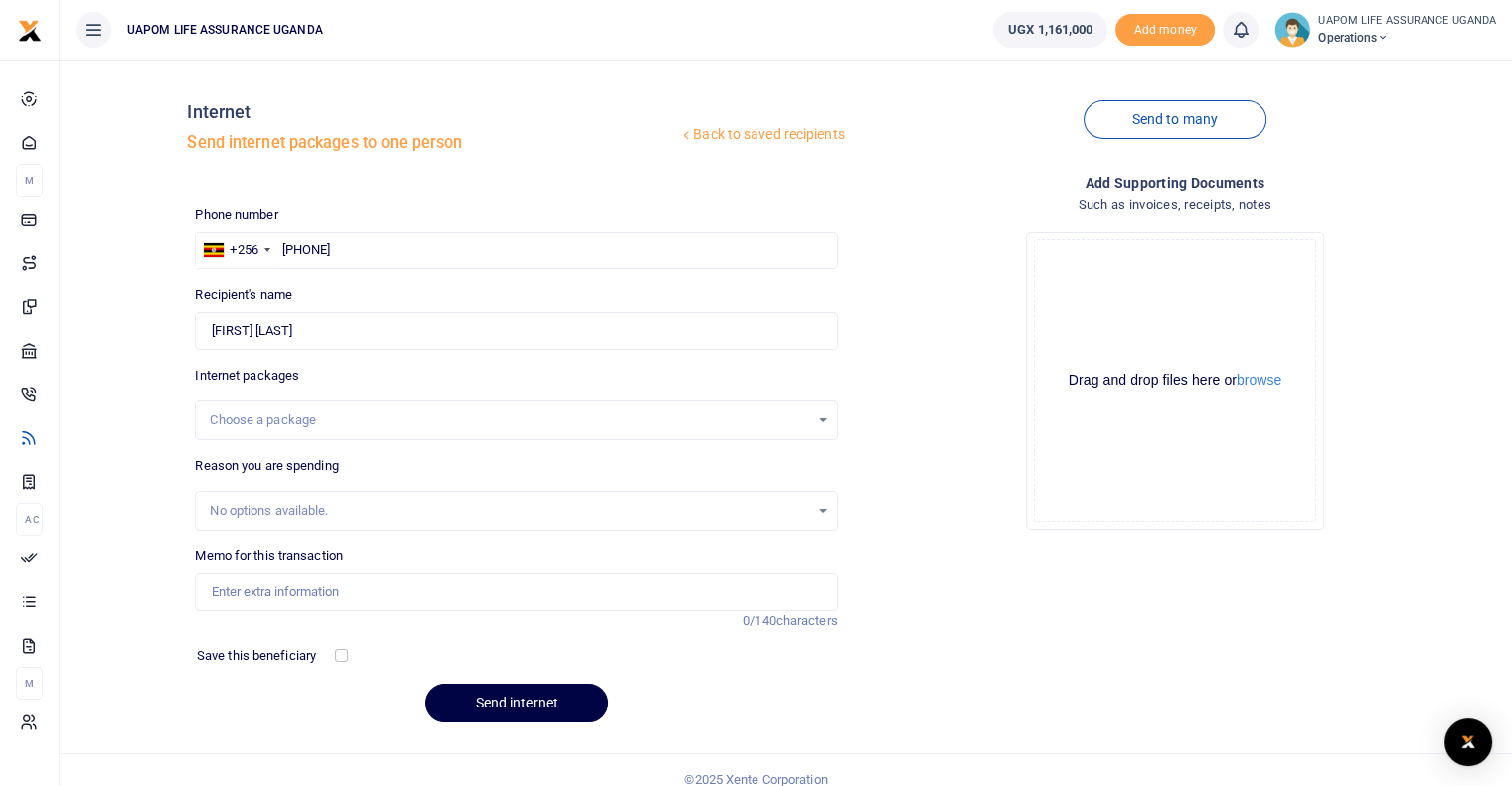 click on "Choose a package" at bounding box center [509, 420] 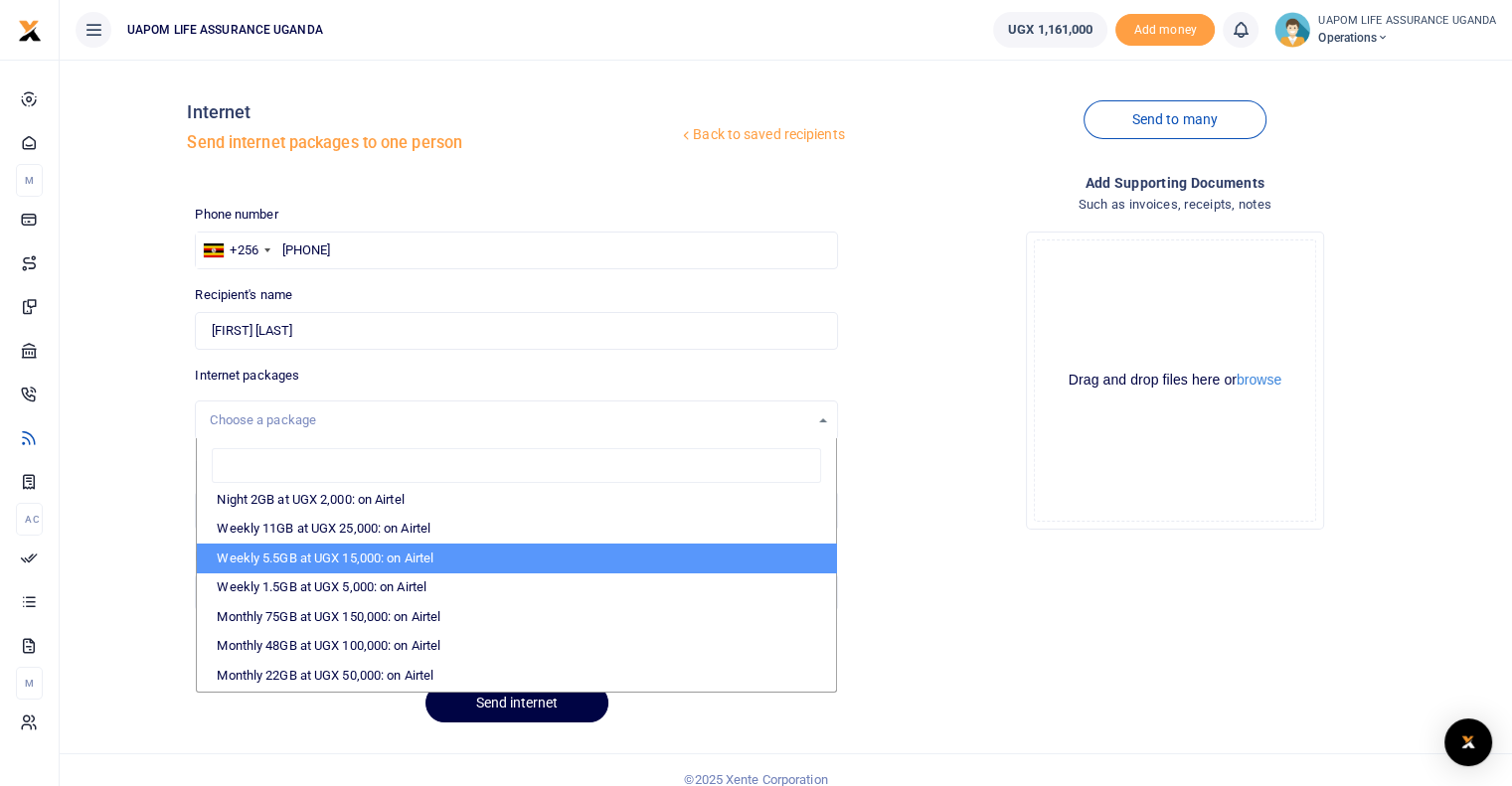 scroll, scrollTop: 199, scrollLeft: 0, axis: vertical 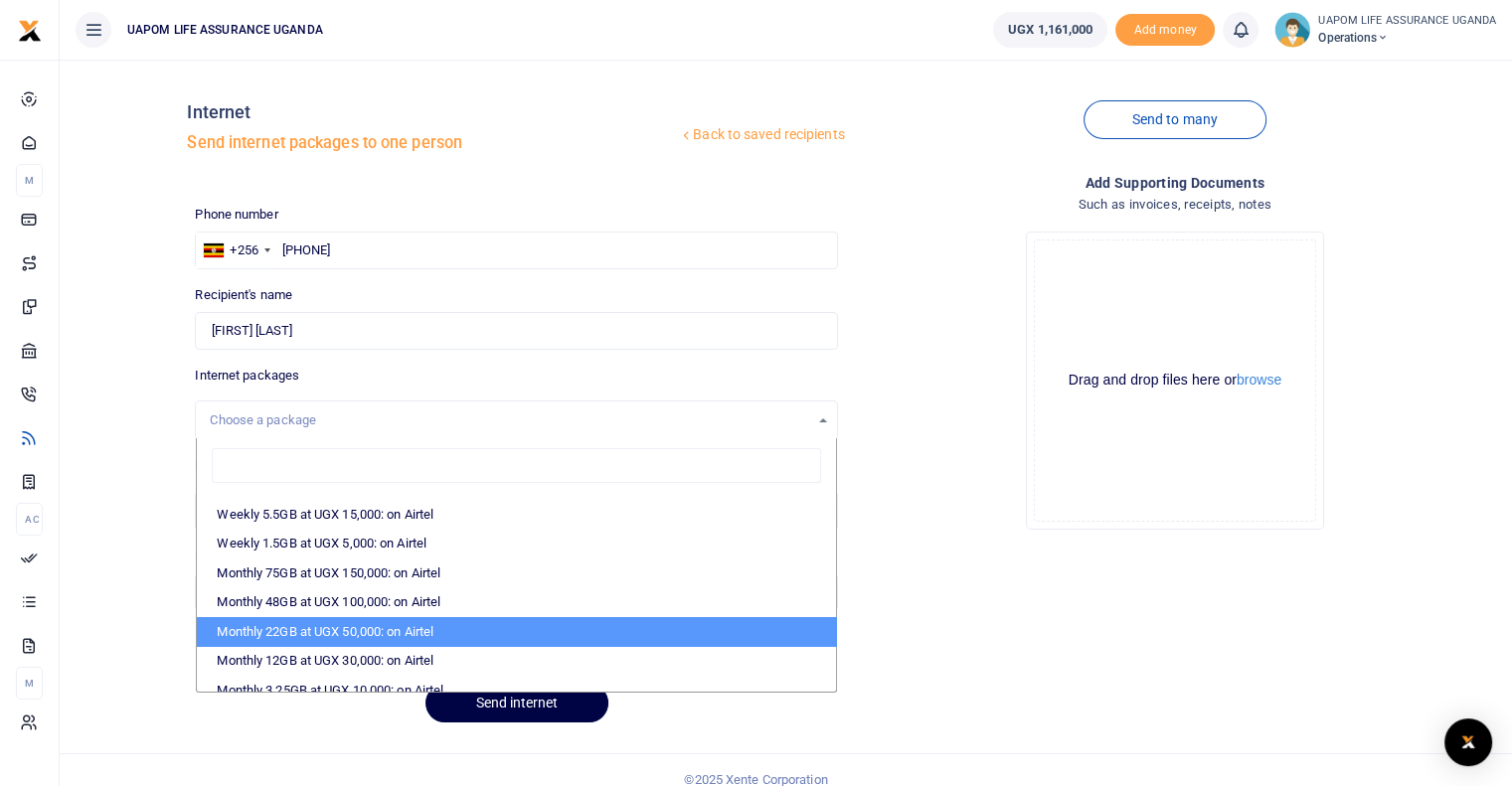 click on "Monthly 22GB at UGX  50,000: on Airtel" at bounding box center [516, 632] 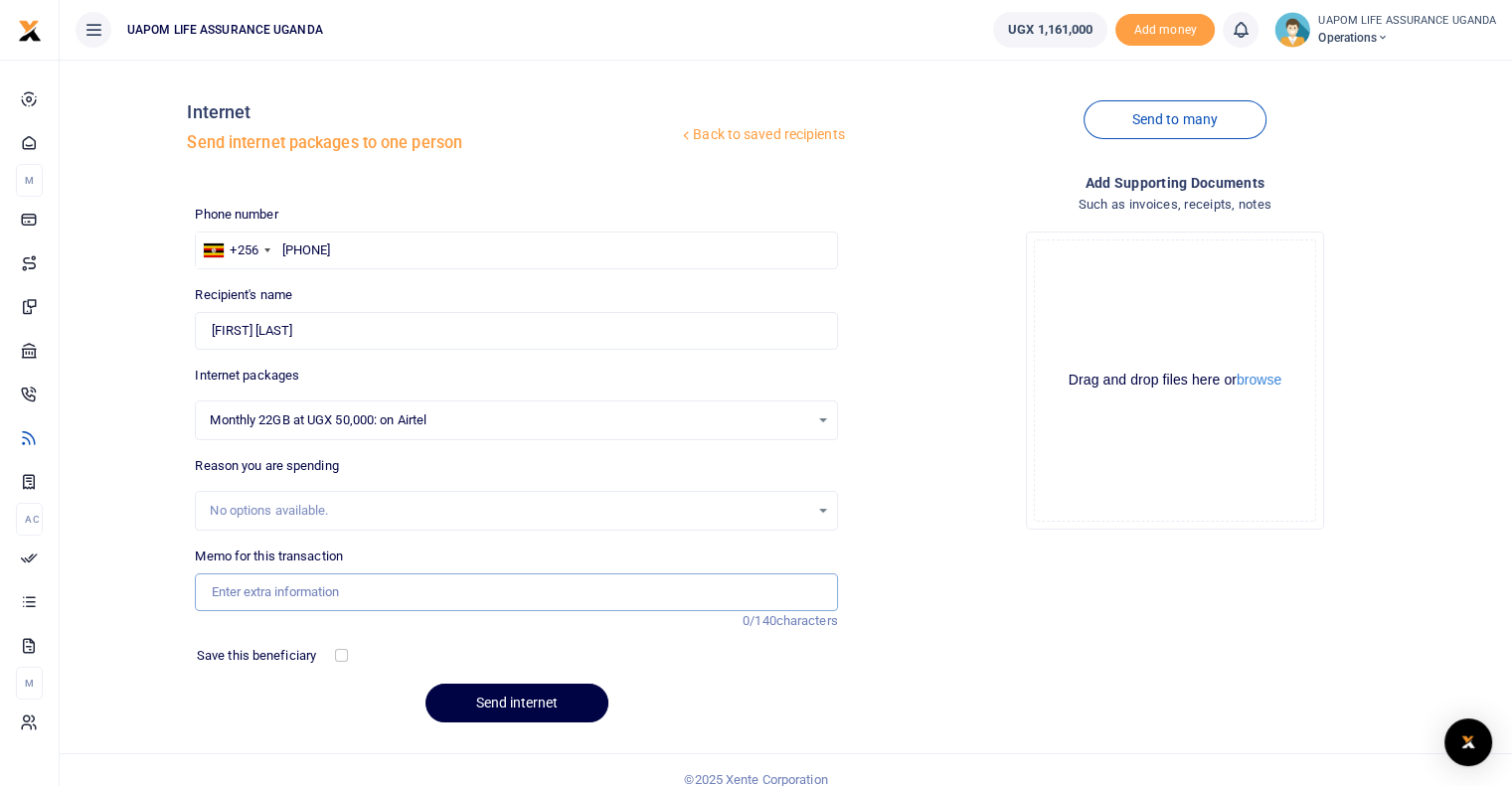 click on "Memo for this transaction" at bounding box center (516, 592) 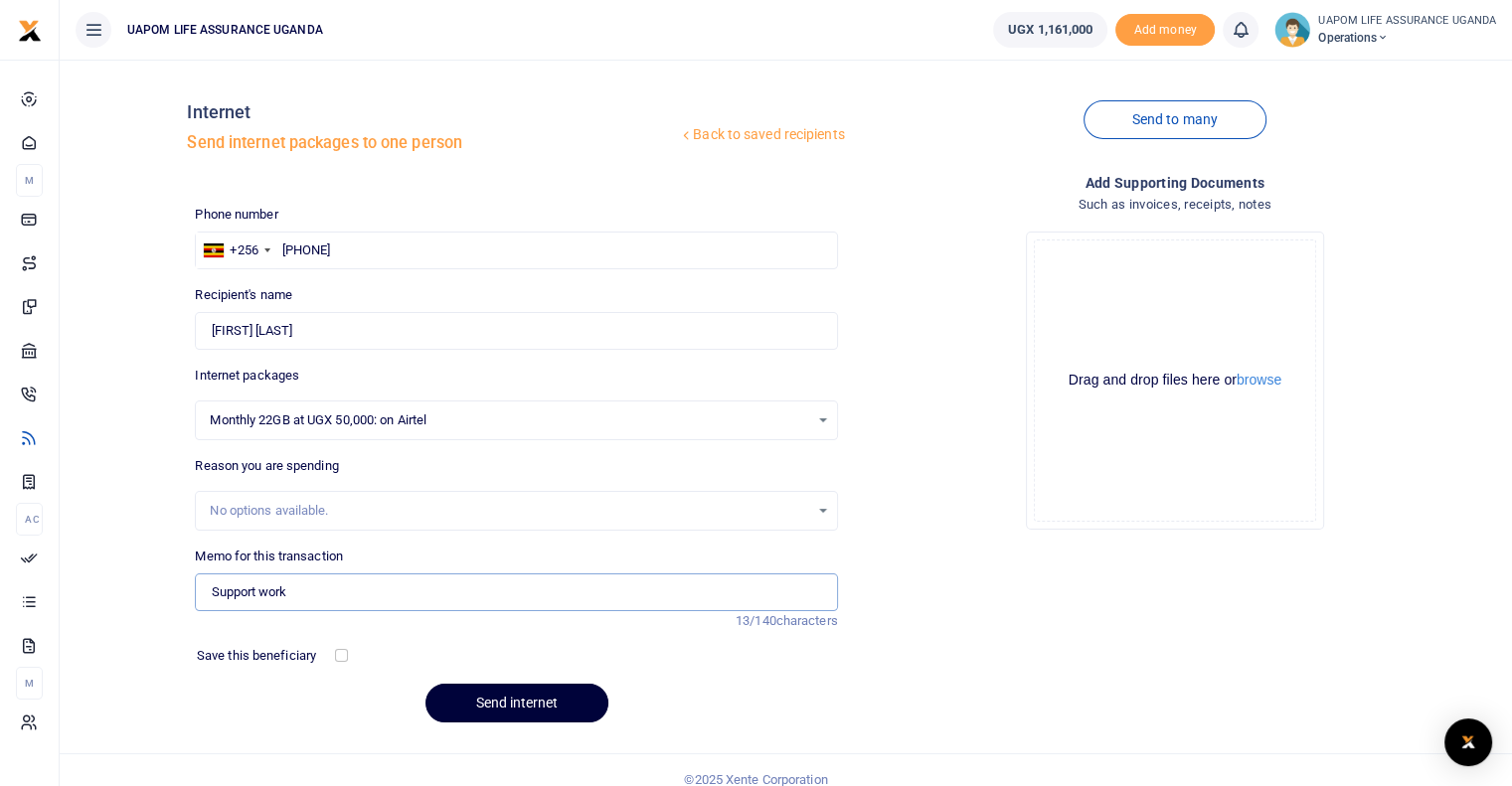 type on "Support work" 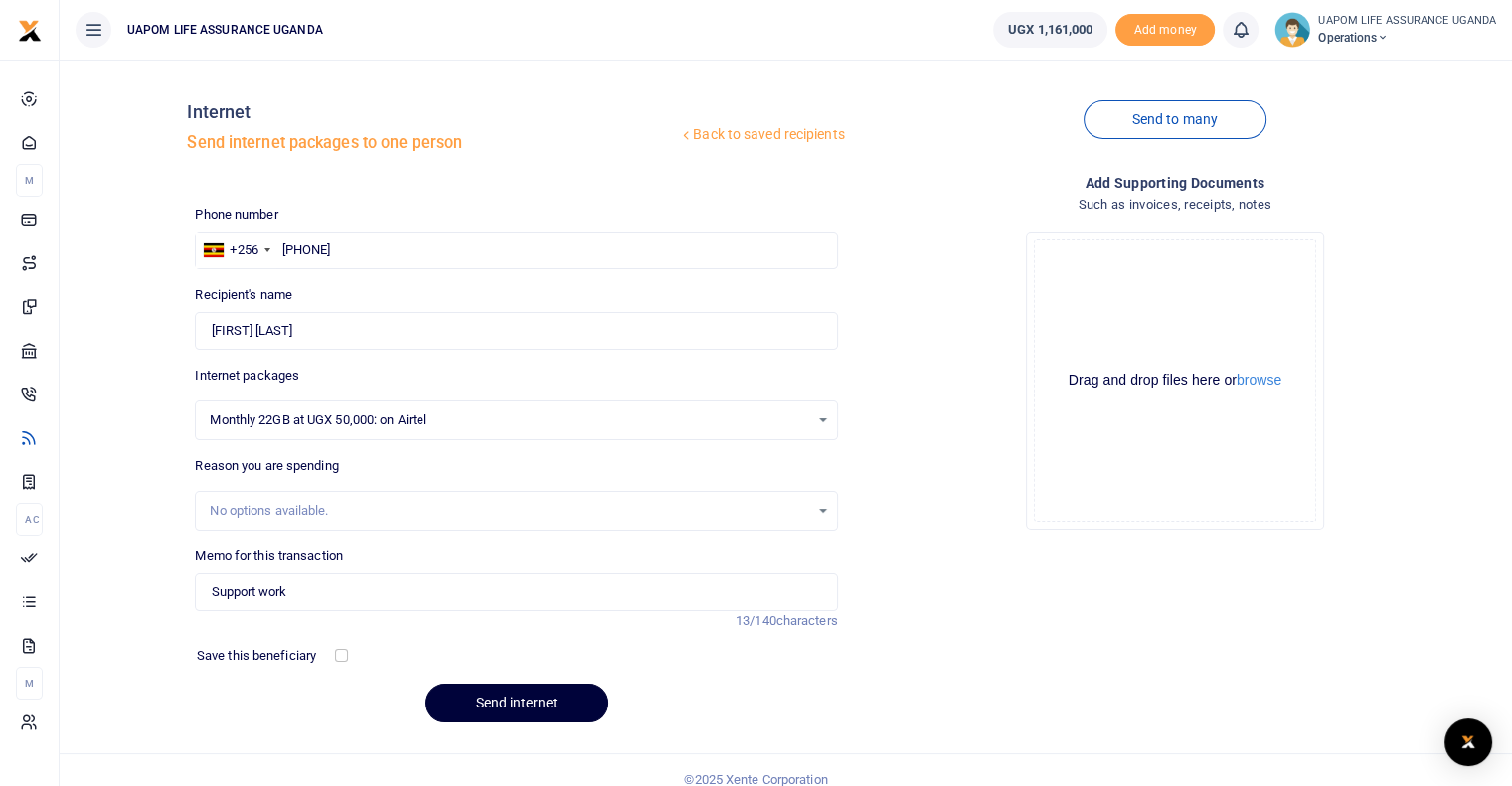 click on "Send internet" at bounding box center (517, 703) 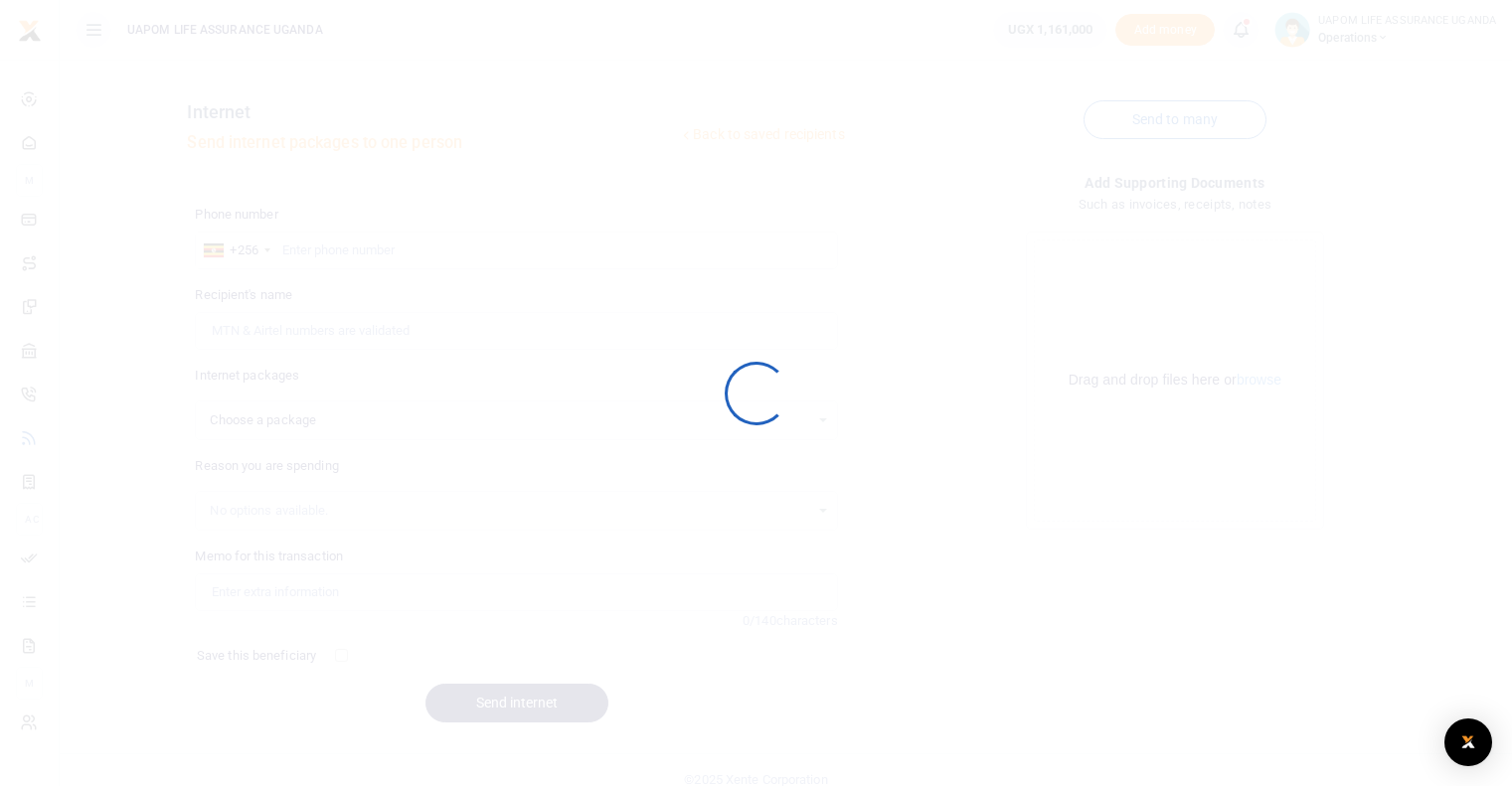 scroll, scrollTop: 0, scrollLeft: 0, axis: both 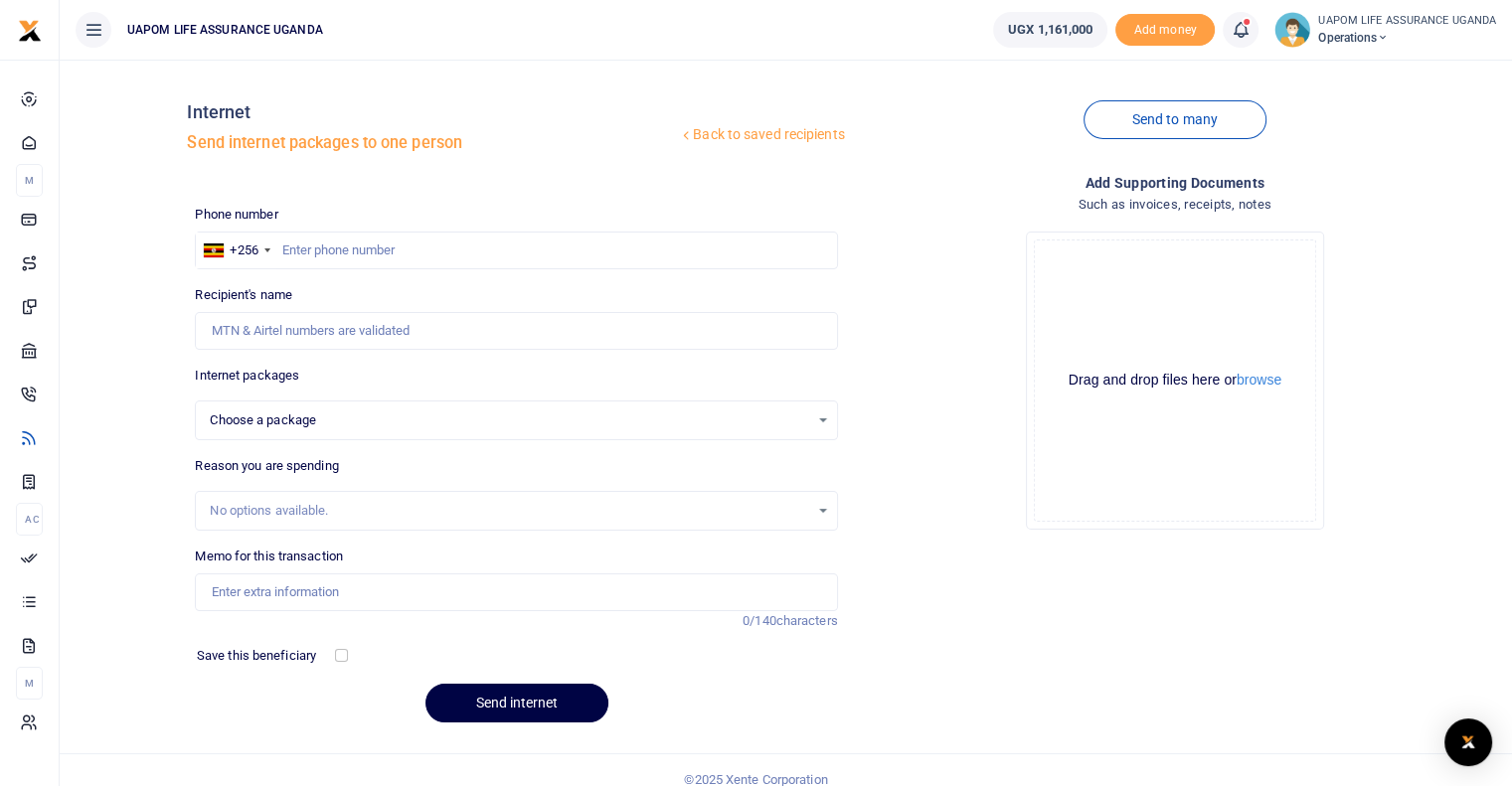 click at bounding box center [1241, 30] 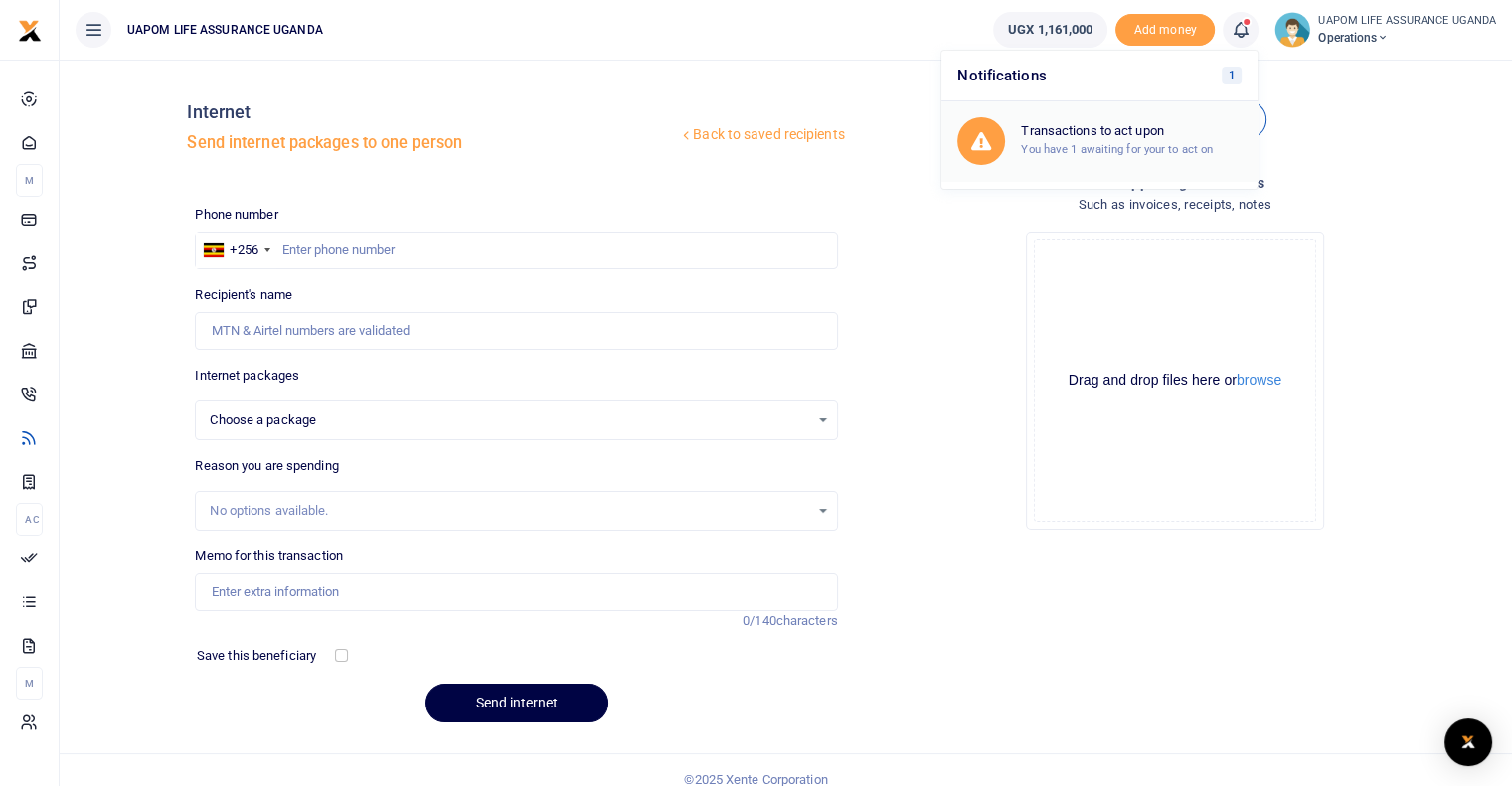 click on "You have 1 awaiting for your to act on" at bounding box center [1116, 149] 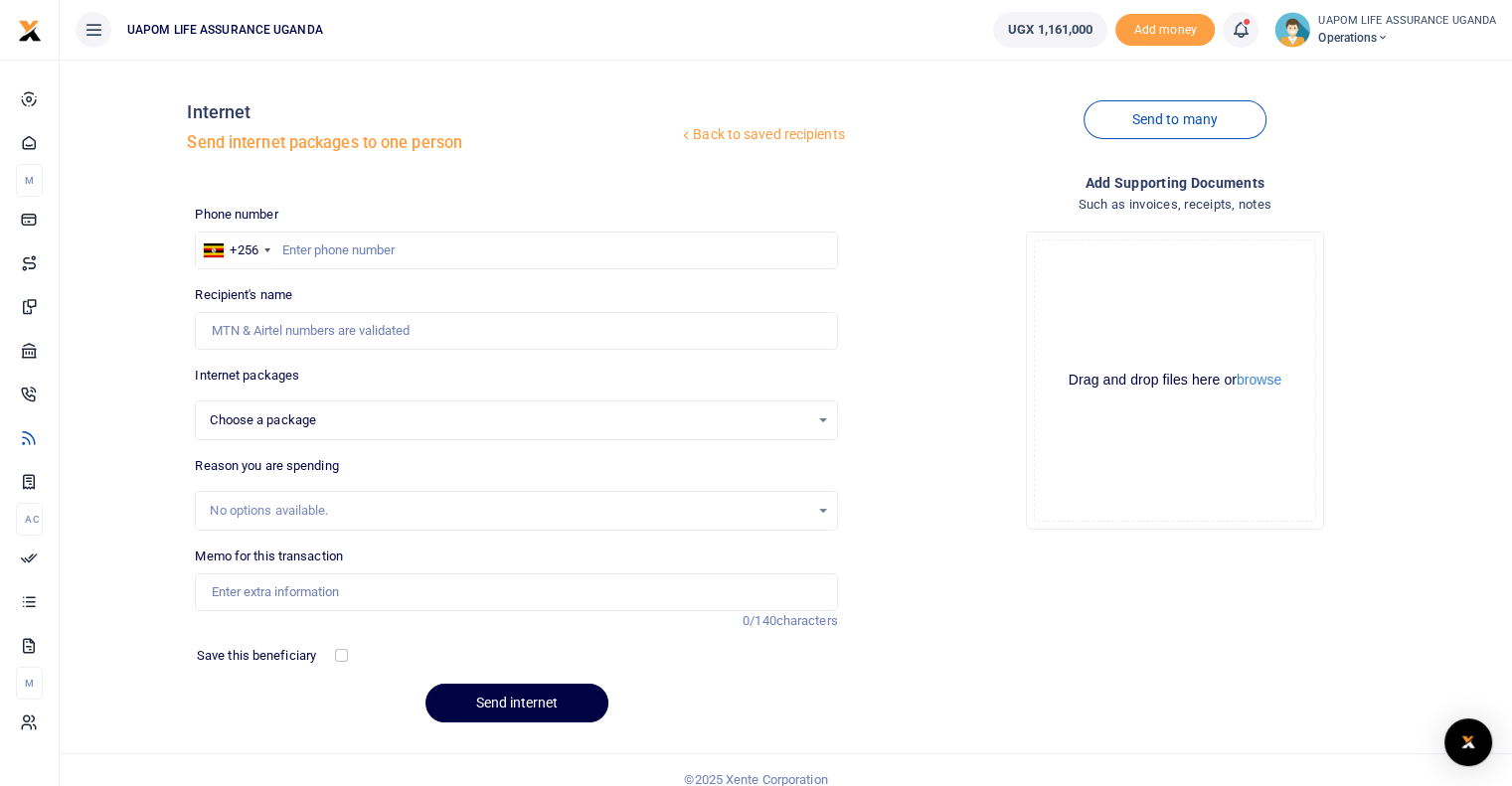 click at bounding box center (1241, 30) 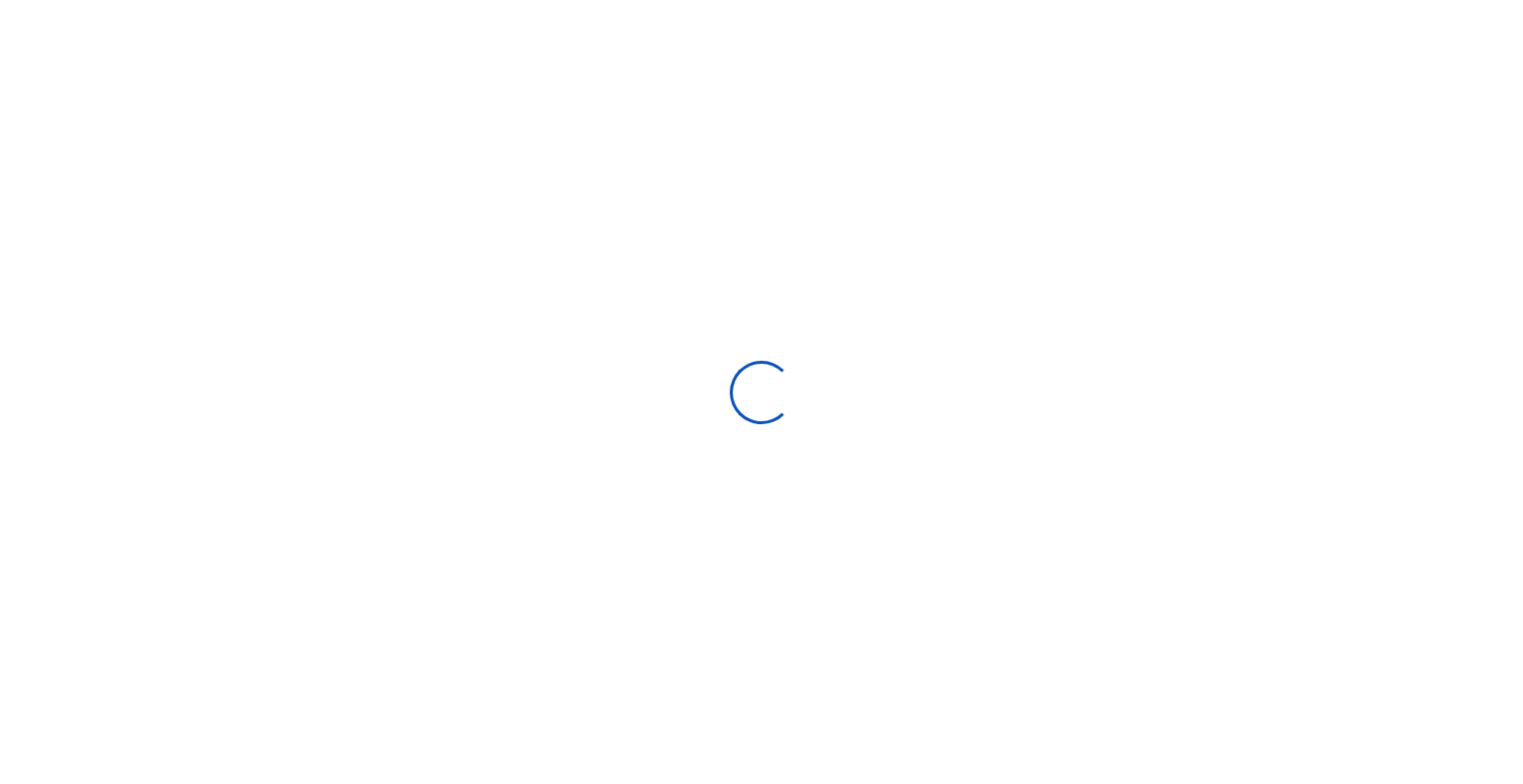 scroll, scrollTop: 0, scrollLeft: 0, axis: both 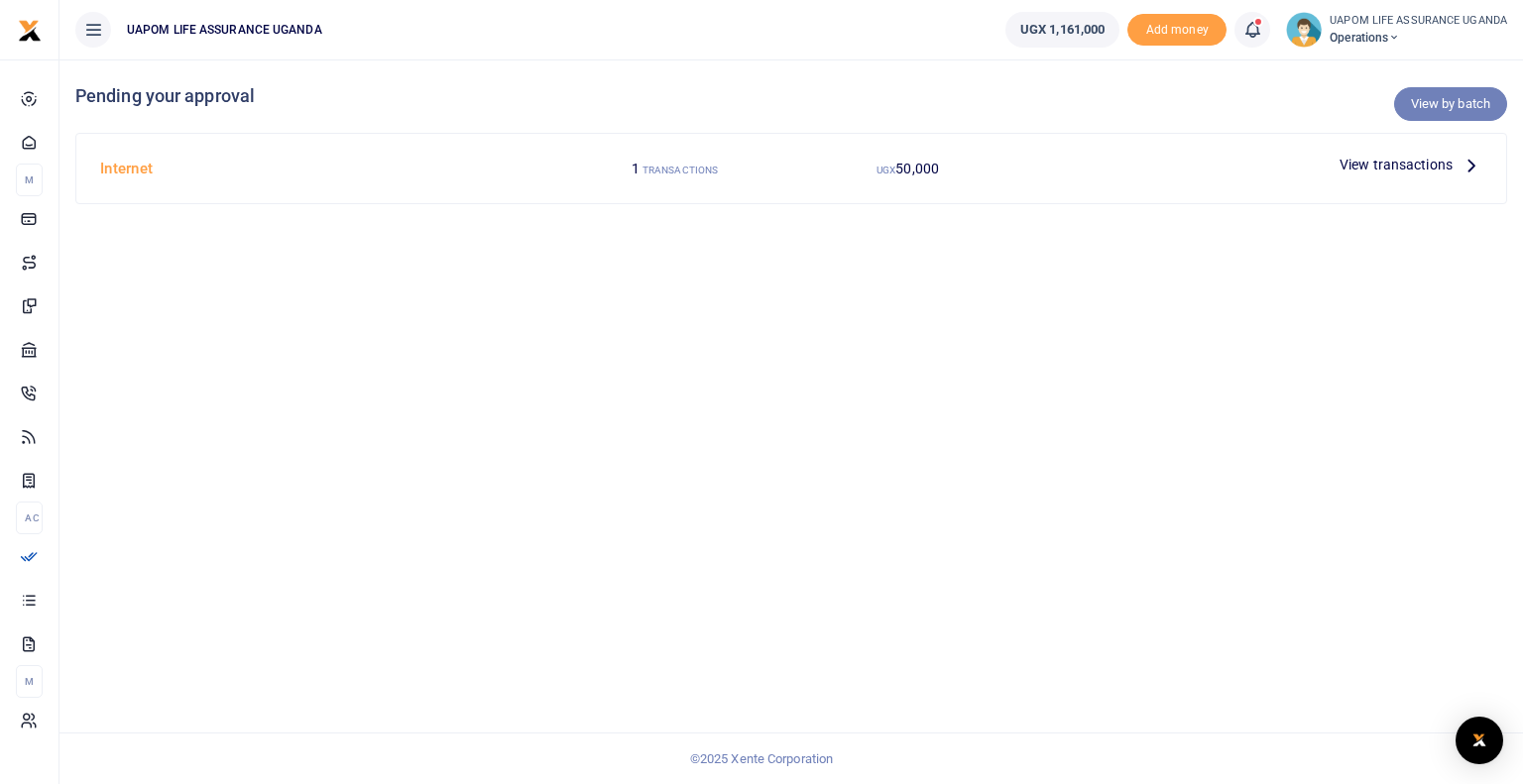 click on "View by batch" at bounding box center [1451, 104] 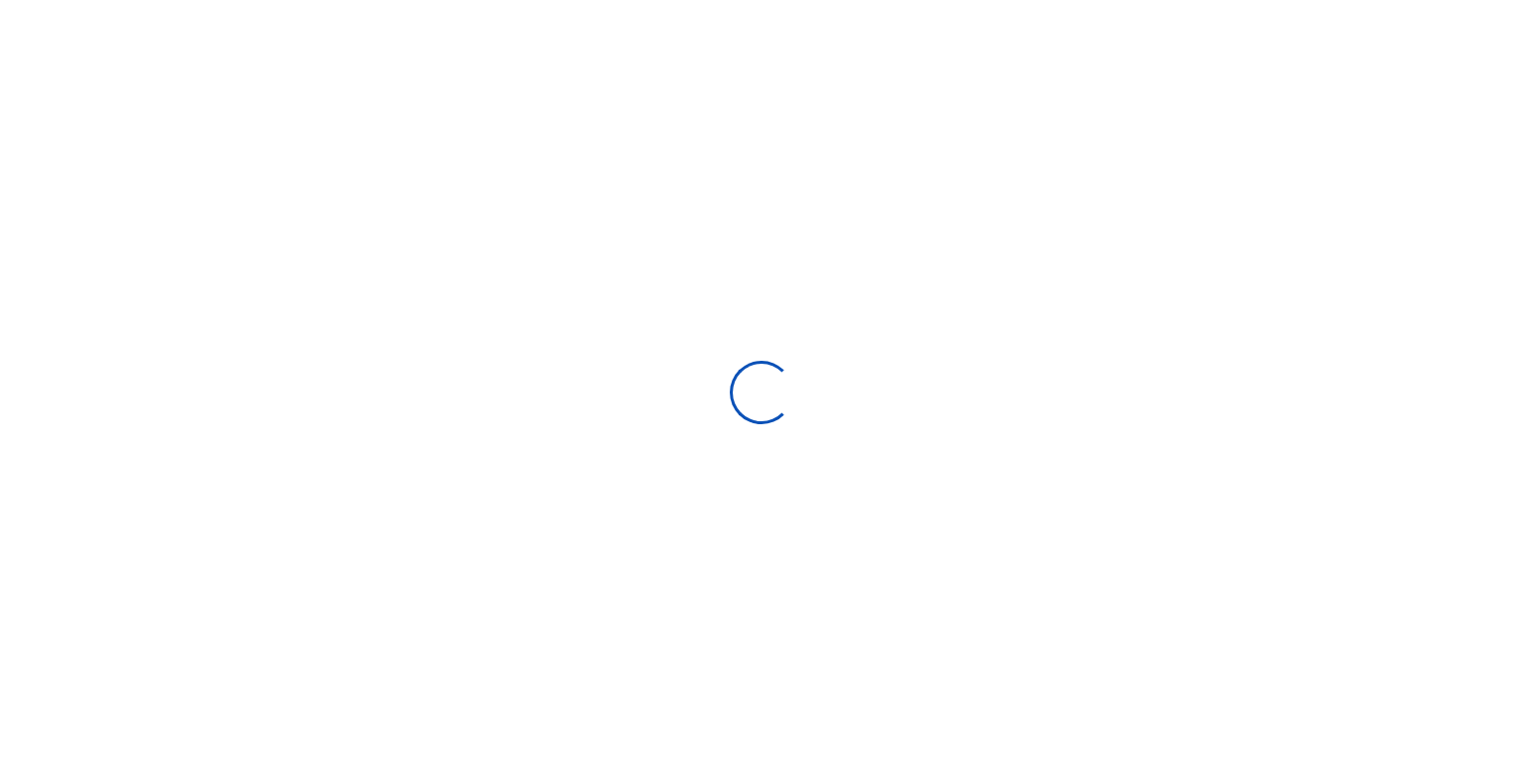 scroll, scrollTop: 0, scrollLeft: 0, axis: both 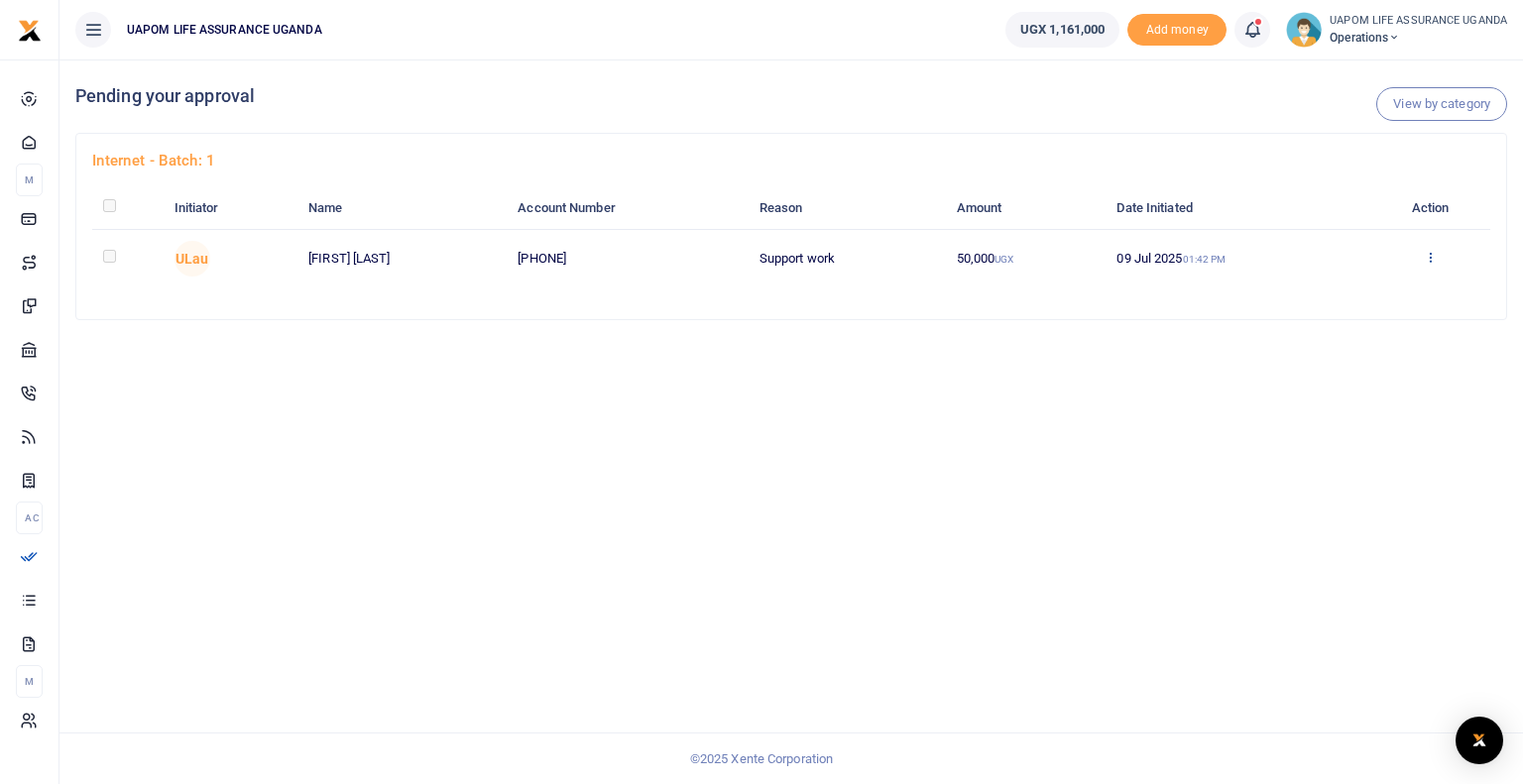 click at bounding box center (1430, 257) 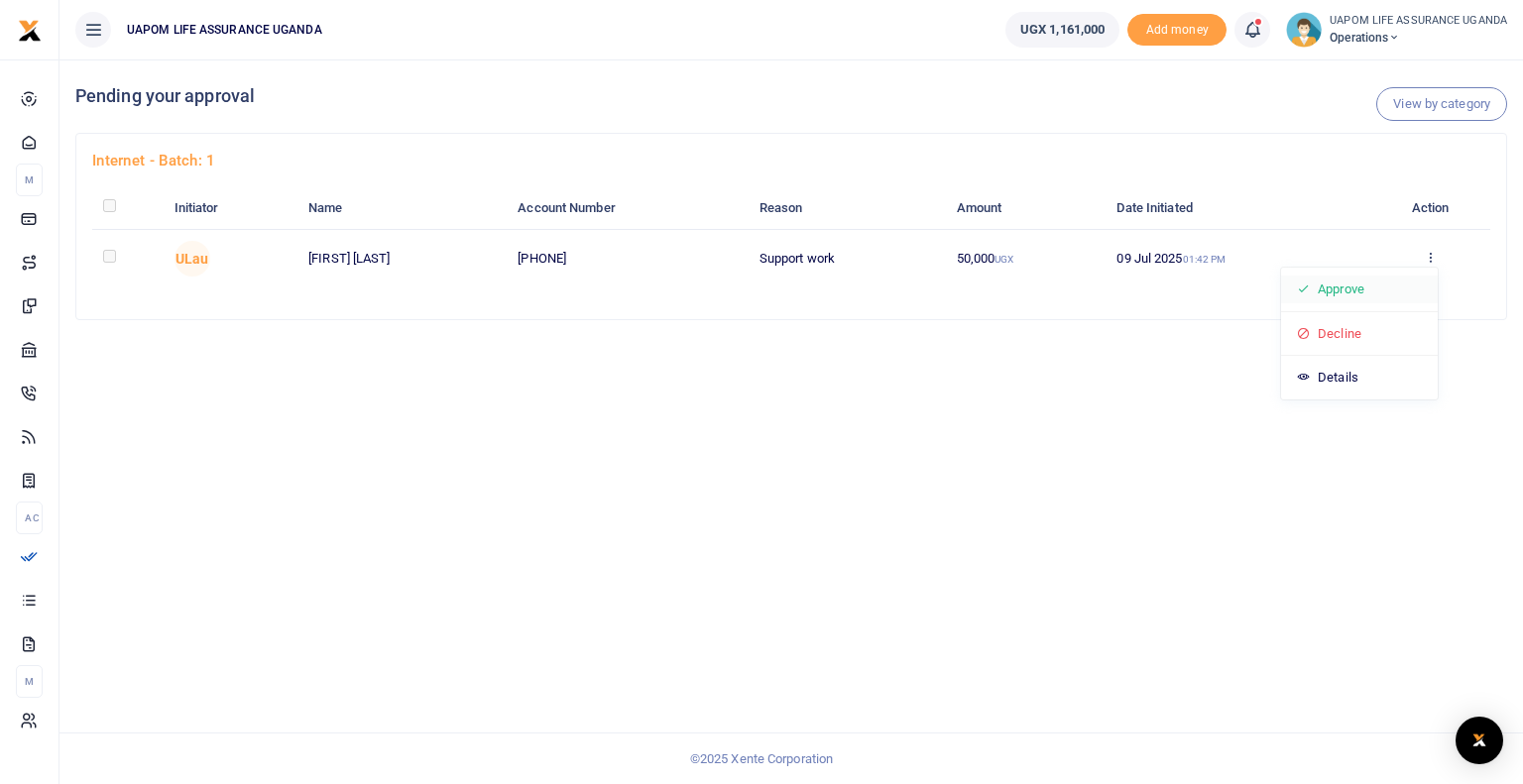 click on "Approve" at bounding box center [1359, 289] 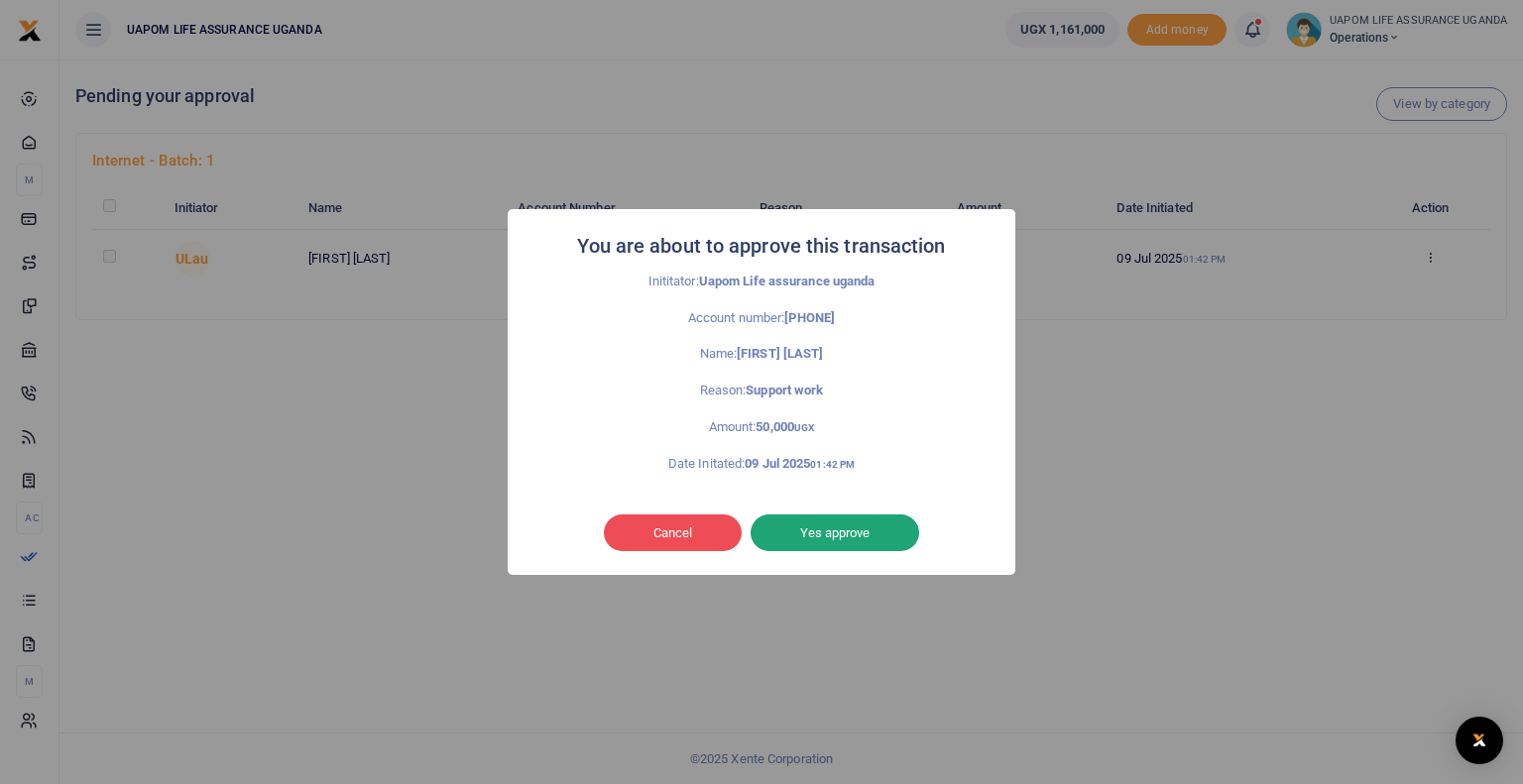 click on "Yes approve" at bounding box center [835, 533] 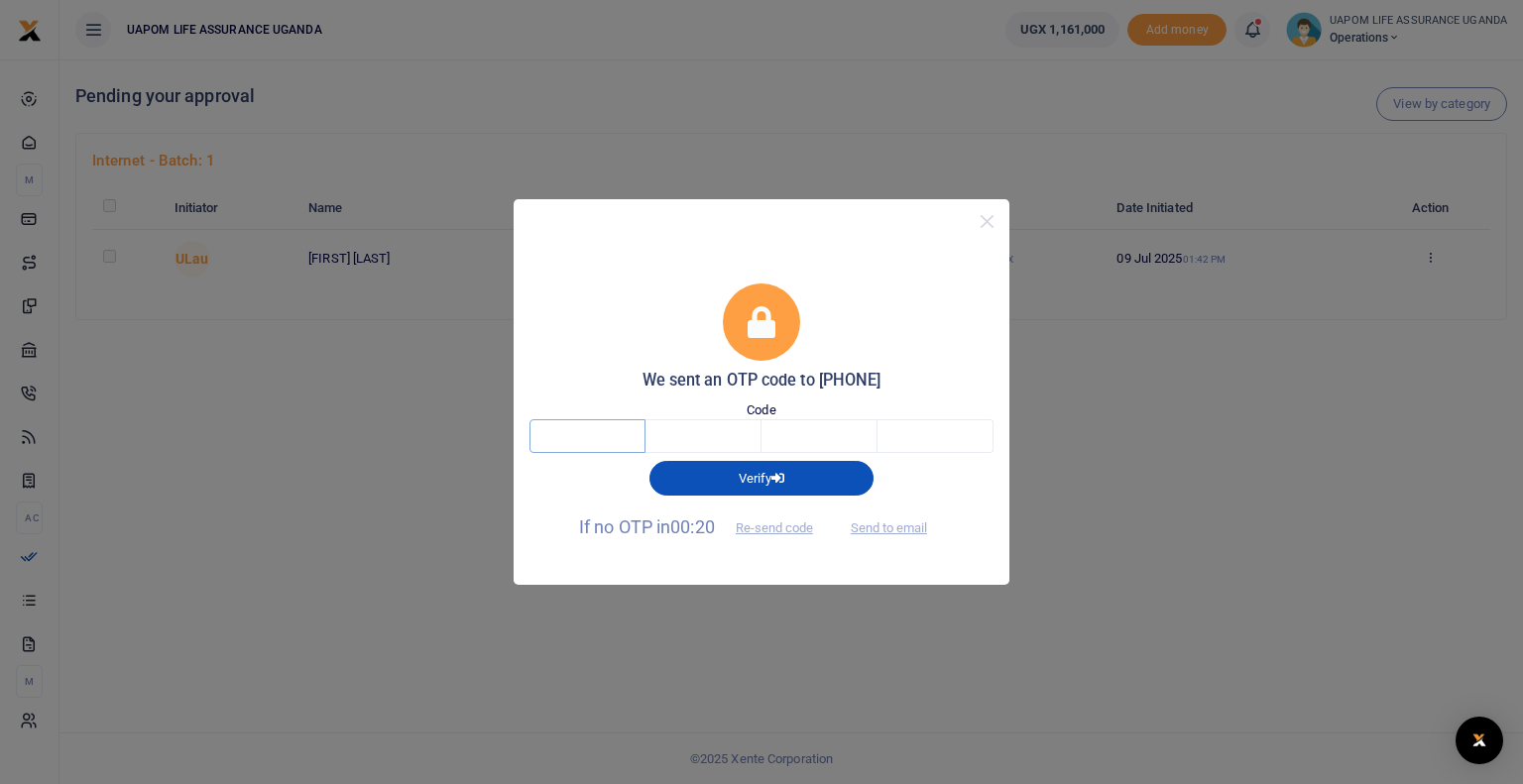 click at bounding box center [587, 436] 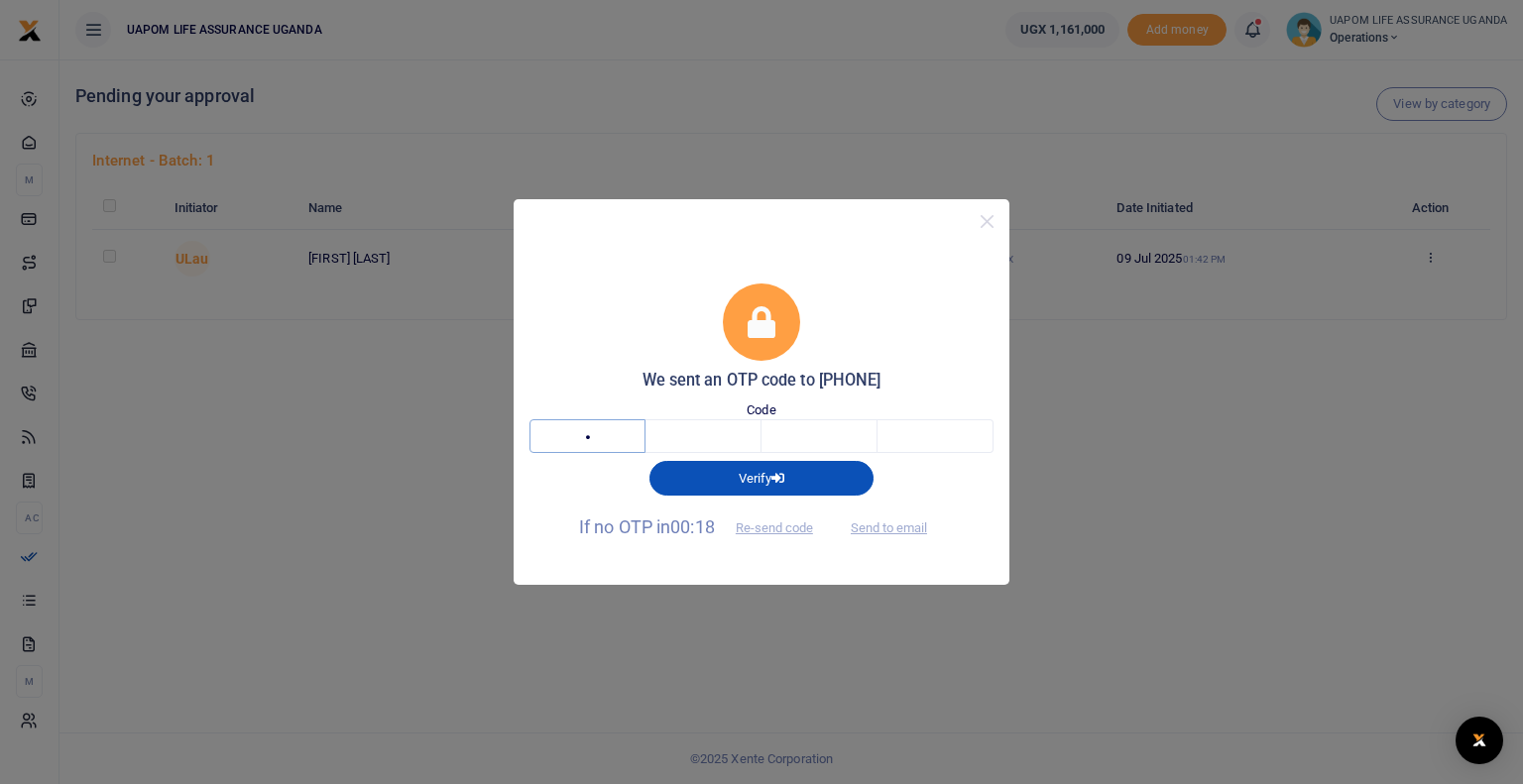 type on "2" 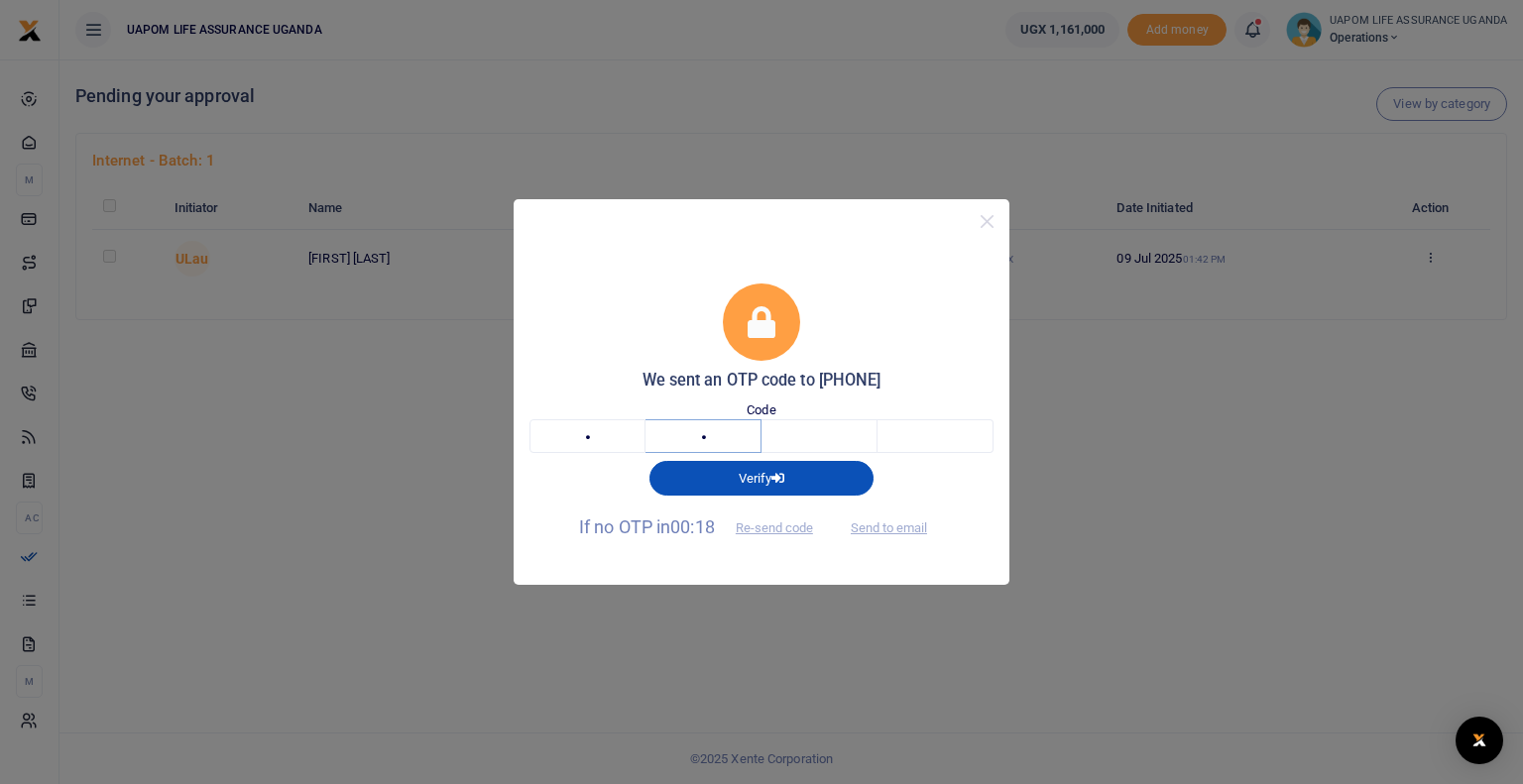 type on "3" 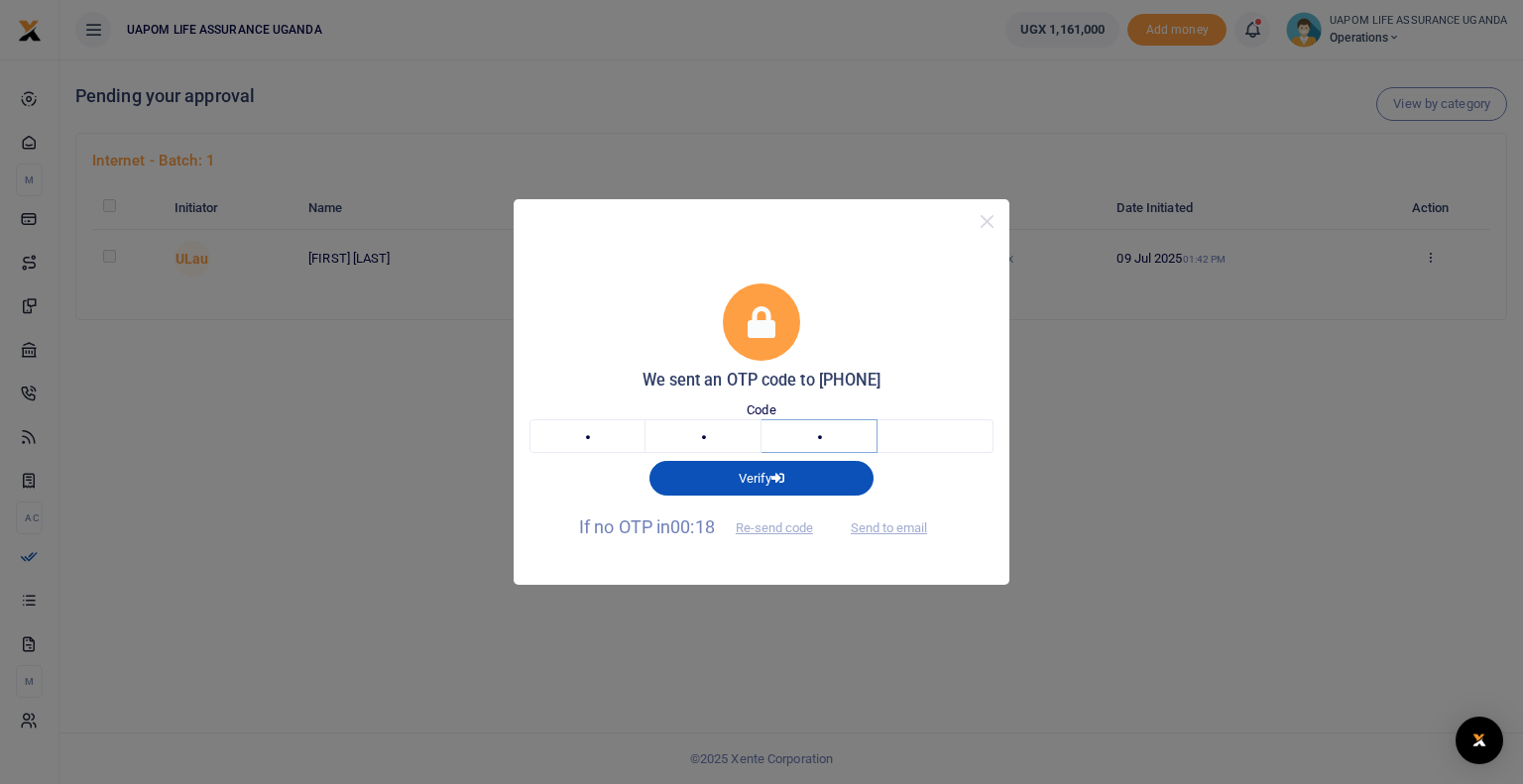 type on "3" 